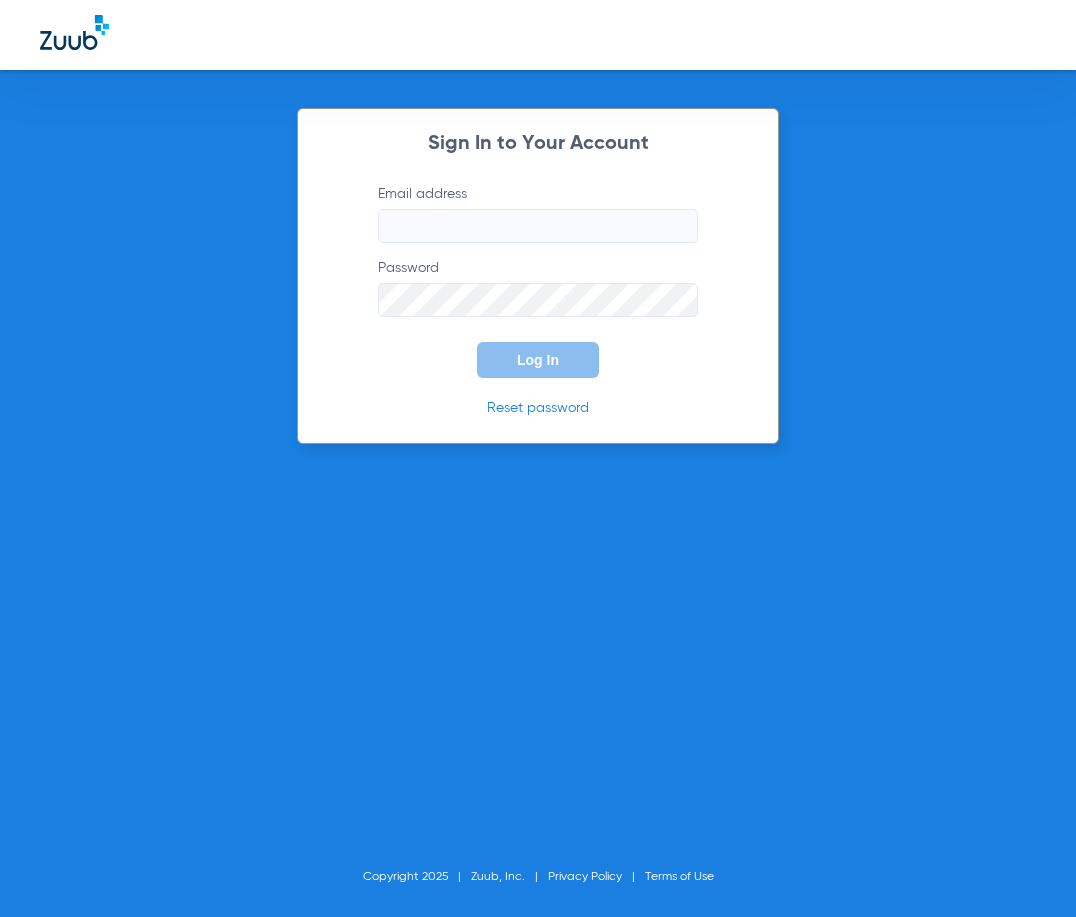 scroll, scrollTop: 0, scrollLeft: 0, axis: both 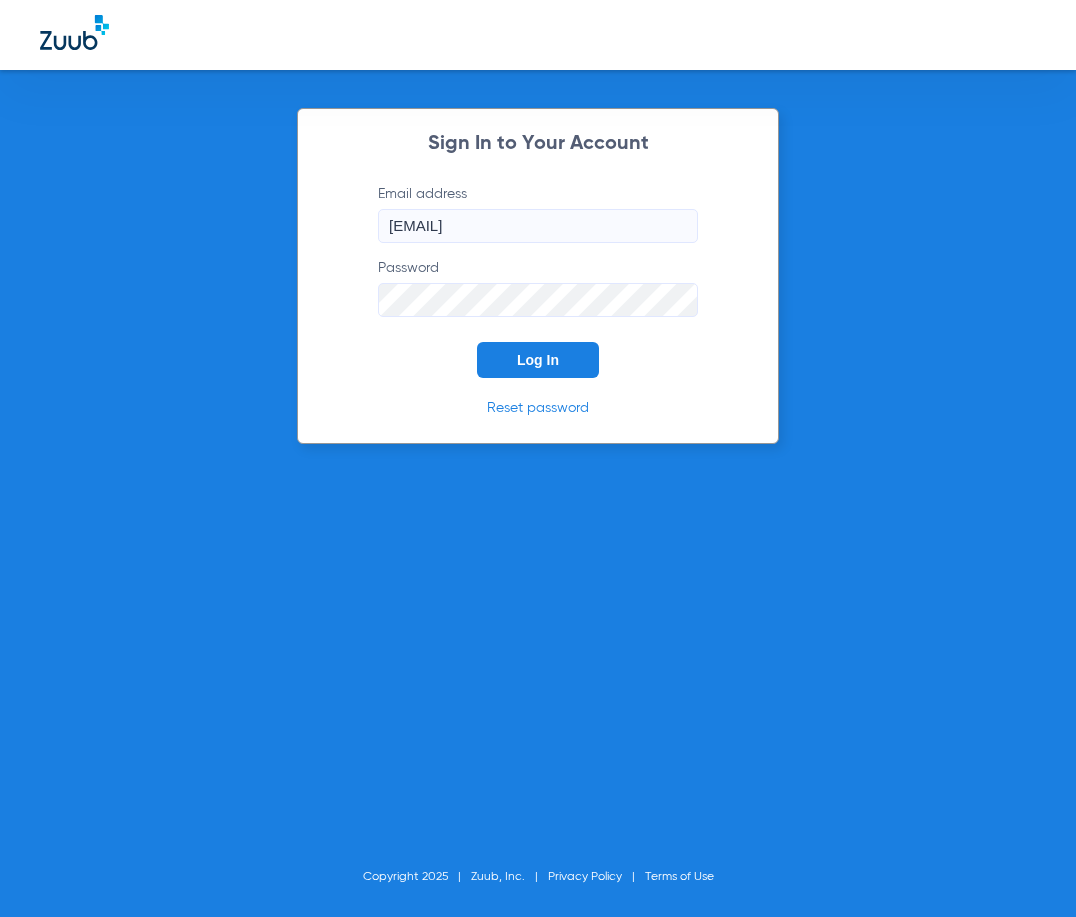 click on "Log In" 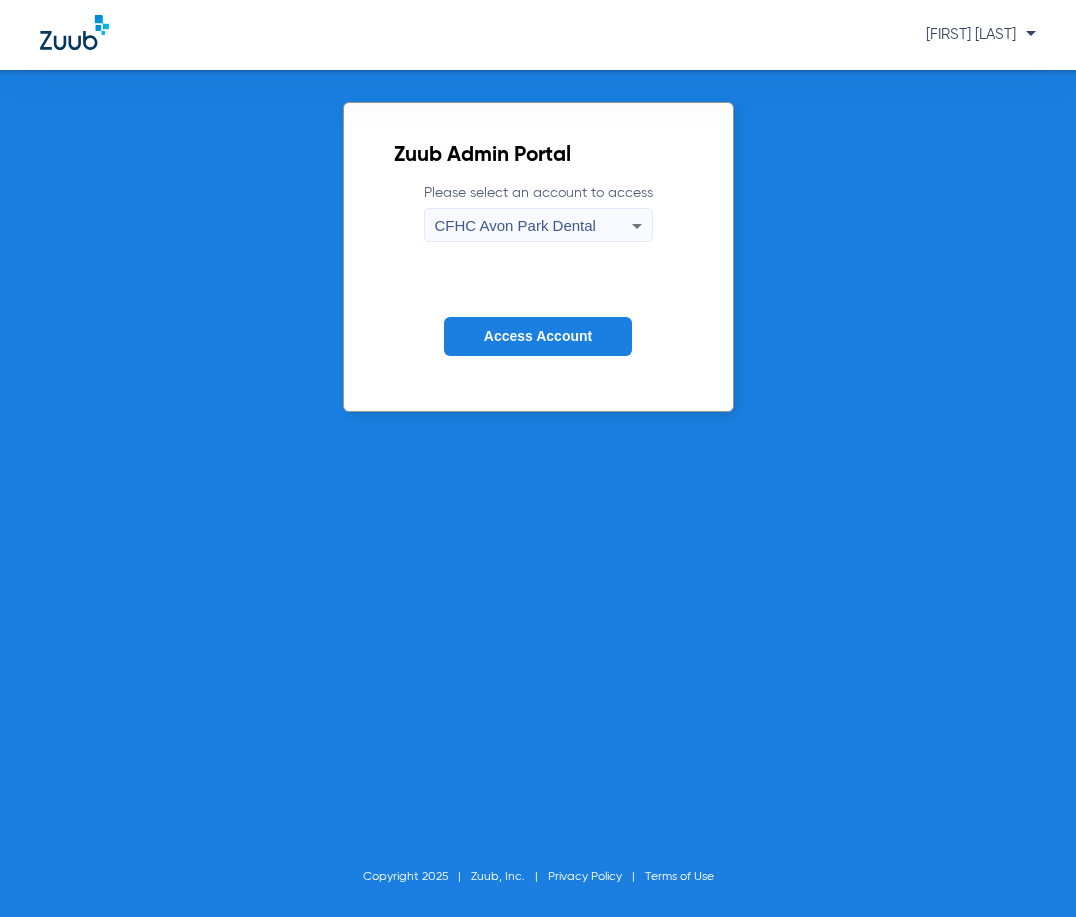 click on "CFHC Avon Park Dental" at bounding box center (515, 225) 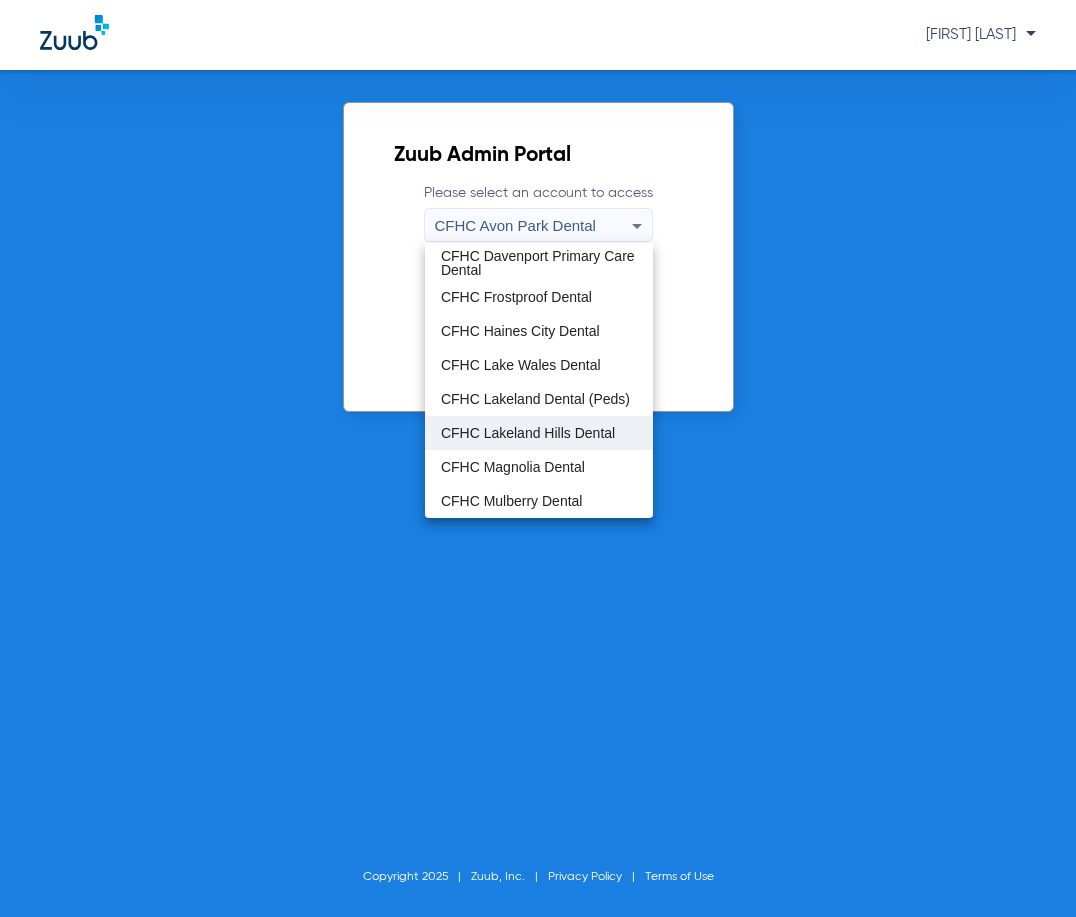 scroll, scrollTop: 133, scrollLeft: 0, axis: vertical 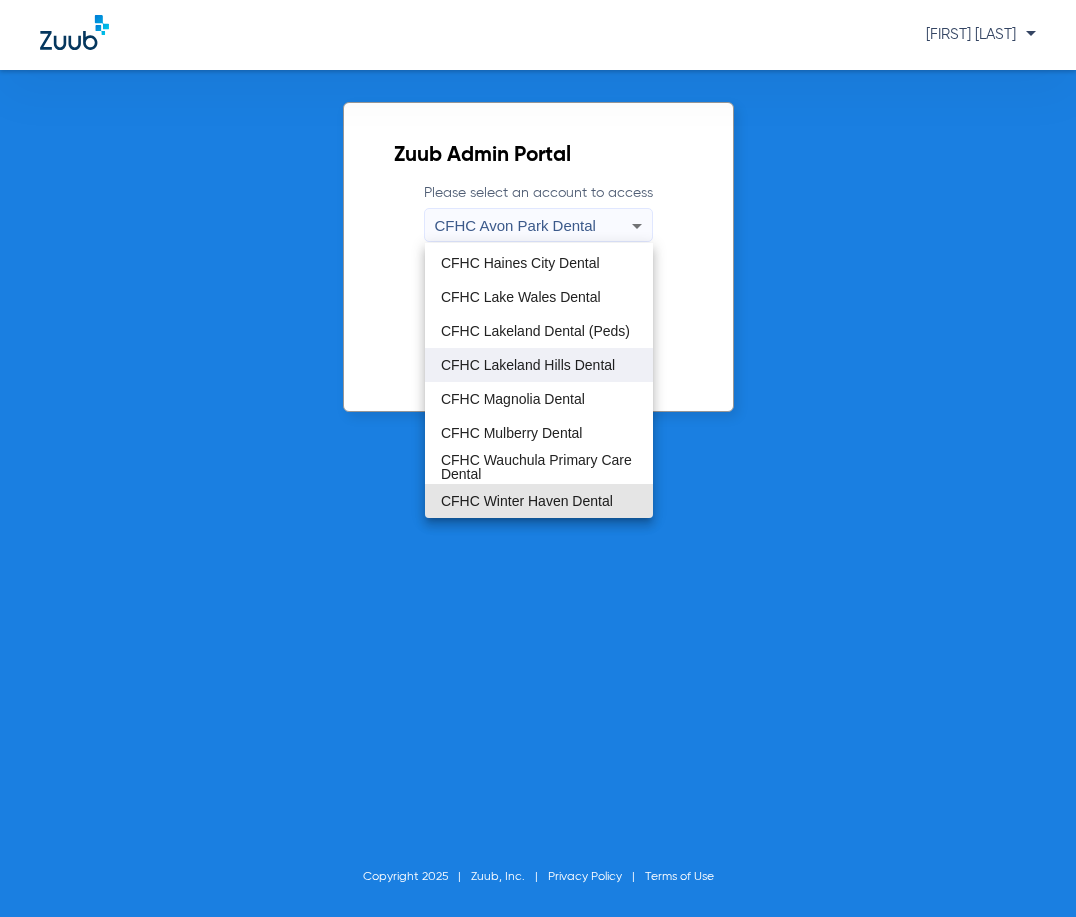 click on "CFHC Winter Haven Dental" at bounding box center [527, 501] 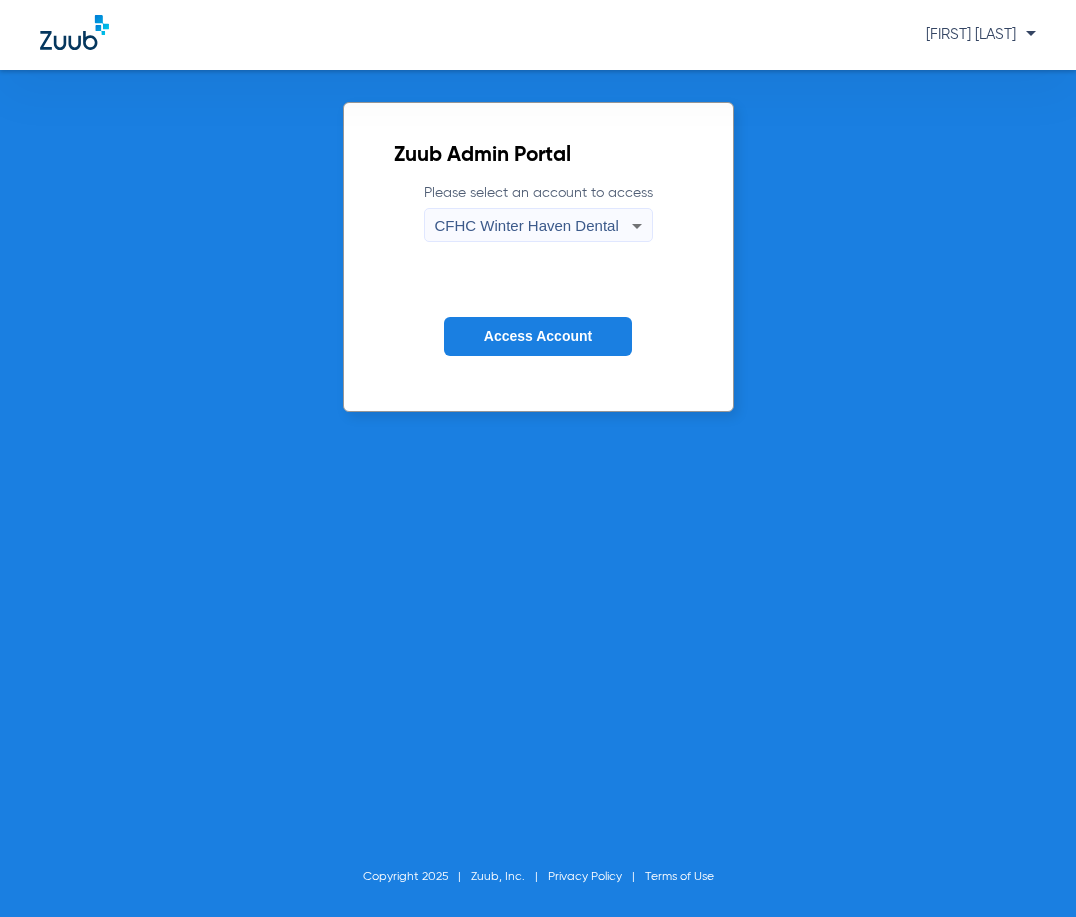 click on "Access Account" 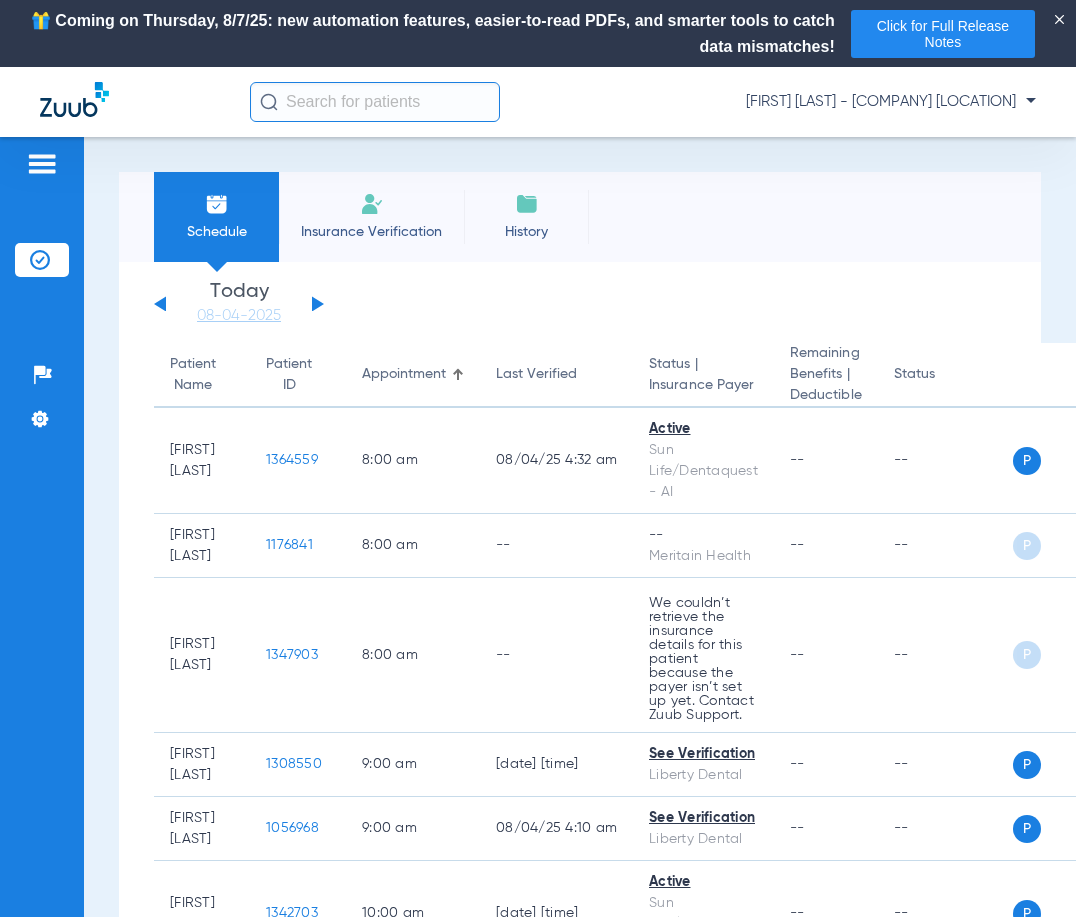 click on "Saturday   05-31-2025   Sunday   06-01-2025   Monday   06-02-2025   Tuesday   06-03-2025   Wednesday   06-04-2025   Thursday   06-05-2025   Friday   06-06-2025   Saturday   06-07-2025   Sunday   06-08-2025   Monday   06-09-2025   Tuesday   06-10-2025   Wednesday   06-11-2025   Thursday   06-12-2025   Friday   06-13-2025   Saturday   06-14-2025   Sunday   06-15-2025   Monday   06-16-2025   Tuesday   06-17-2025   Wednesday   06-18-2025   Thursday   06-19-2025   Friday   06-20-2025   Saturday   06-21-2025   Sunday   06-22-2025   Monday   06-23-2025   Tuesday   06-24-2025   Wednesday   06-25-2025   Thursday   06-26-2025   Friday   06-27-2025   Saturday   06-28-2025   Sunday   06-29-2025   Monday   06-30-2025   Tuesday   07-01-2025   Wednesday   07-02-2025   Thursday   07-03-2025   Friday   07-04-2025   Saturday   07-05-2025   Sunday   07-06-2025   Monday   07-07-2025   Tuesday   07-08-2025   Wednesday   07-09-2025   Thursday   07-10-2025   Friday   07-11-2025   Saturday   07-12-2025   Sunday   07-13-2025" 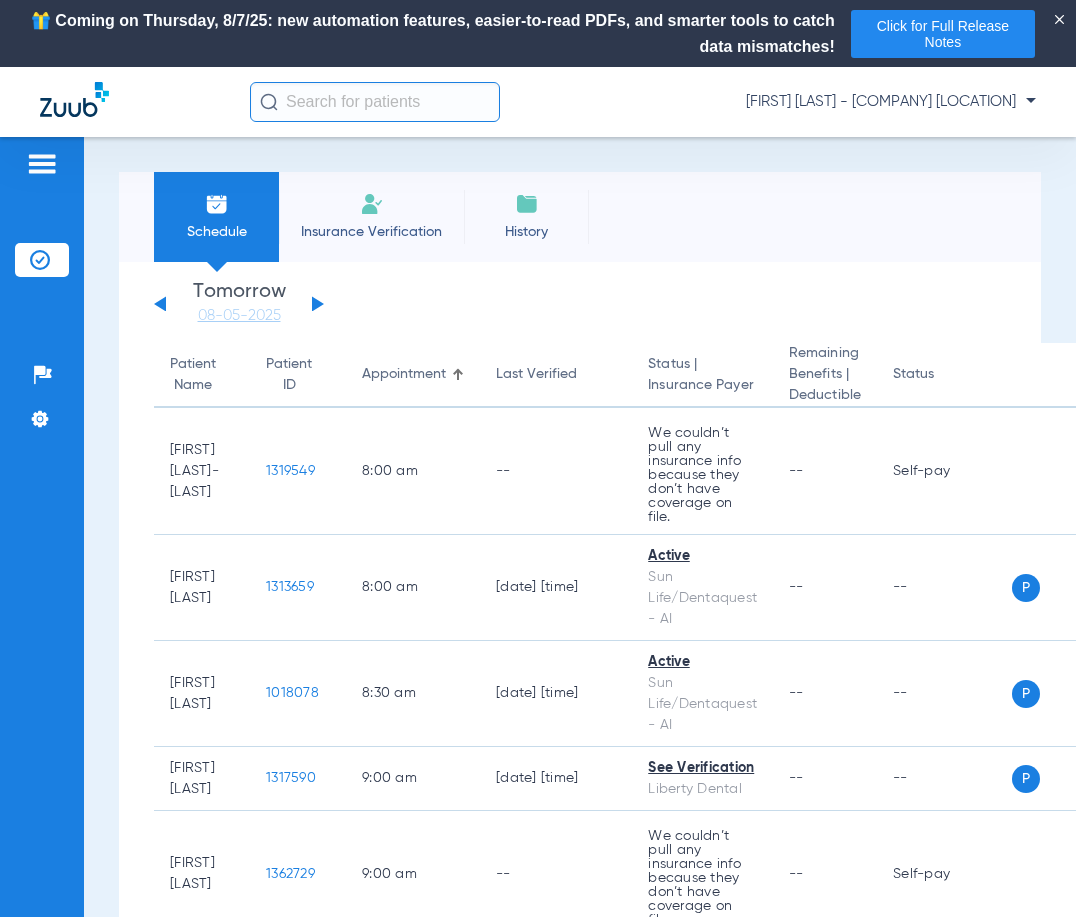 click on "Saturday   05-31-2025   Sunday   06-01-2025   Monday   06-02-2025   Tuesday   06-03-2025   Wednesday   06-04-2025   Thursday   06-05-2025   Friday   06-06-2025   Saturday   06-07-2025   Sunday   06-08-2025   Monday   06-09-2025   Tuesday   06-10-2025   Wednesday   06-11-2025   Thursday   06-12-2025   Friday   06-13-2025   Saturday   06-14-2025   Sunday   06-15-2025   Monday   06-16-2025   Tuesday   06-17-2025   Wednesday   06-18-2025   Thursday   06-19-2025   Friday   06-20-2025   Saturday   06-21-2025   Sunday   06-22-2025   Monday   06-23-2025   Tuesday   06-24-2025   Wednesday   06-25-2025   Thursday   06-26-2025   Friday   06-27-2025   Saturday   06-28-2025   Sunday   06-29-2025   Monday   06-30-2025   Tuesday   07-01-2025   Wednesday   07-02-2025   Thursday   07-03-2025   Friday   07-04-2025   Saturday   07-05-2025   Sunday   07-06-2025   Monday   07-07-2025   Tuesday   07-08-2025   Wednesday   07-09-2025   Thursday   07-10-2025   Friday   07-11-2025   Saturday   07-12-2025   Sunday   07-13-2025" 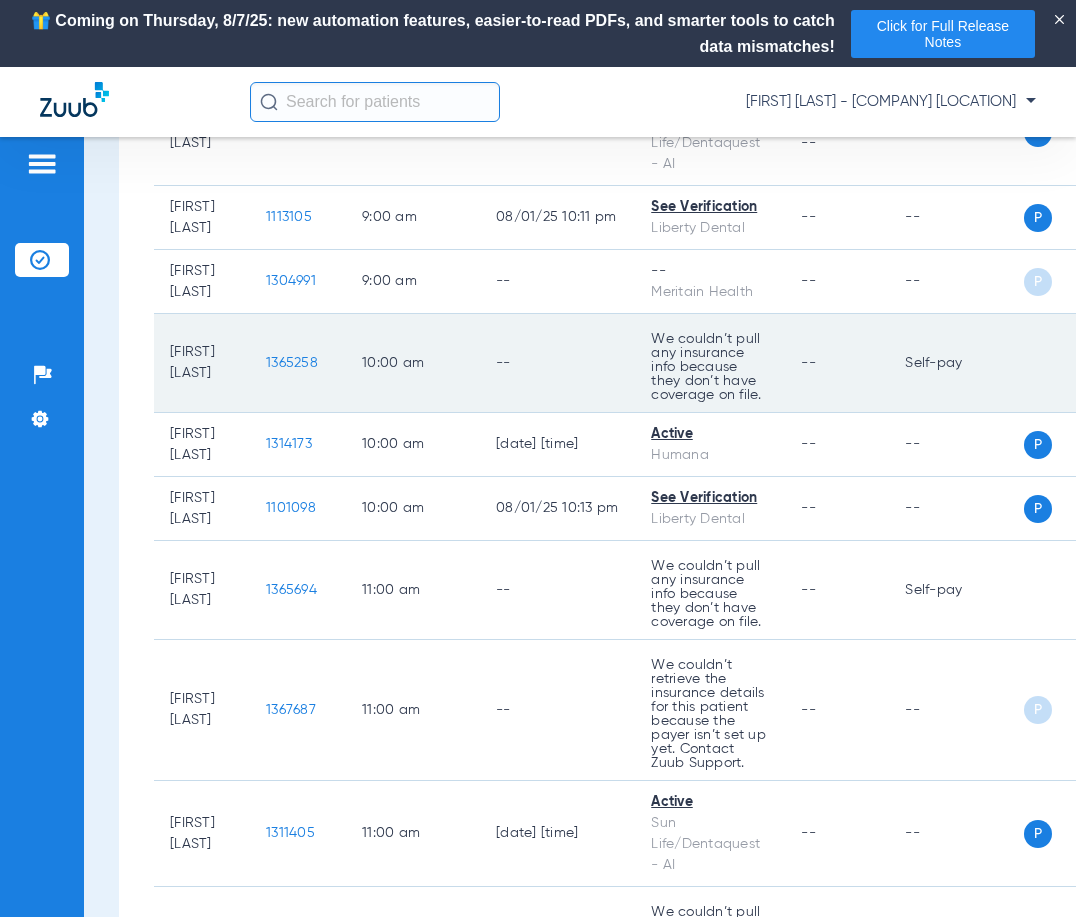 scroll, scrollTop: 1100, scrollLeft: 0, axis: vertical 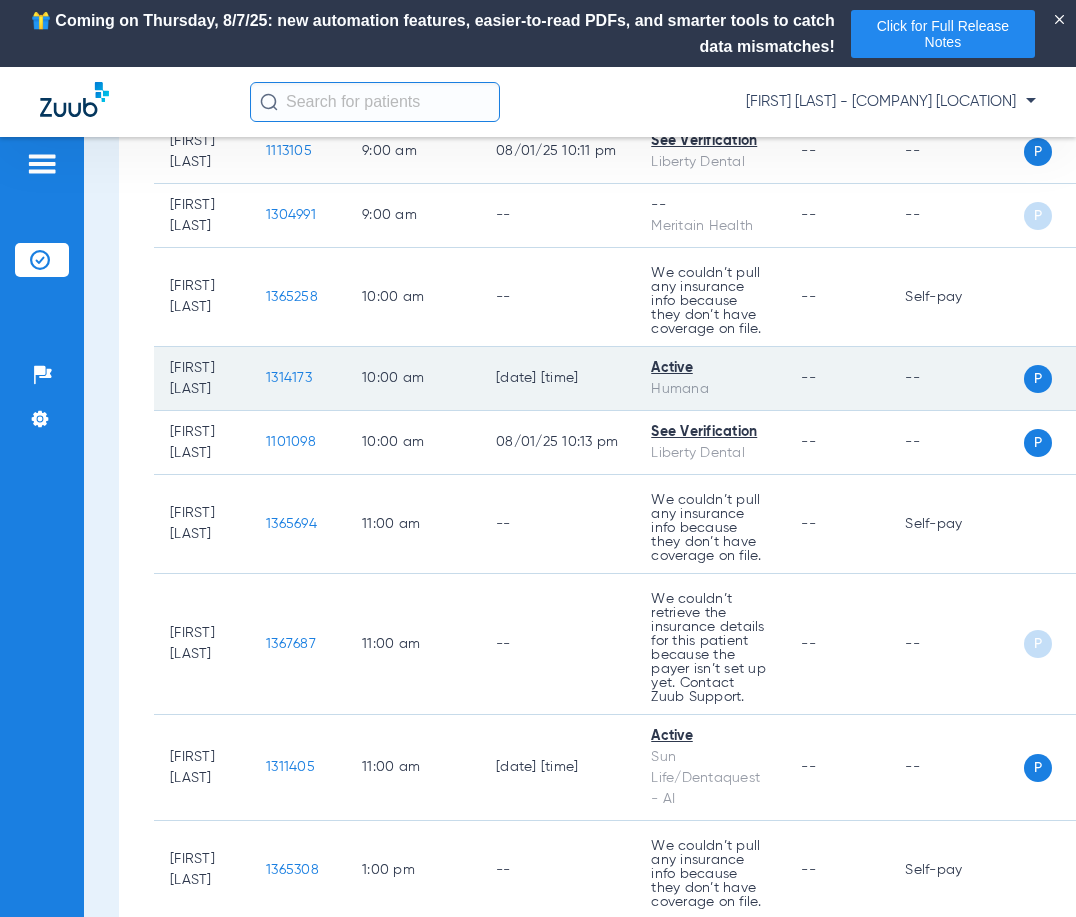 click on "1314173" 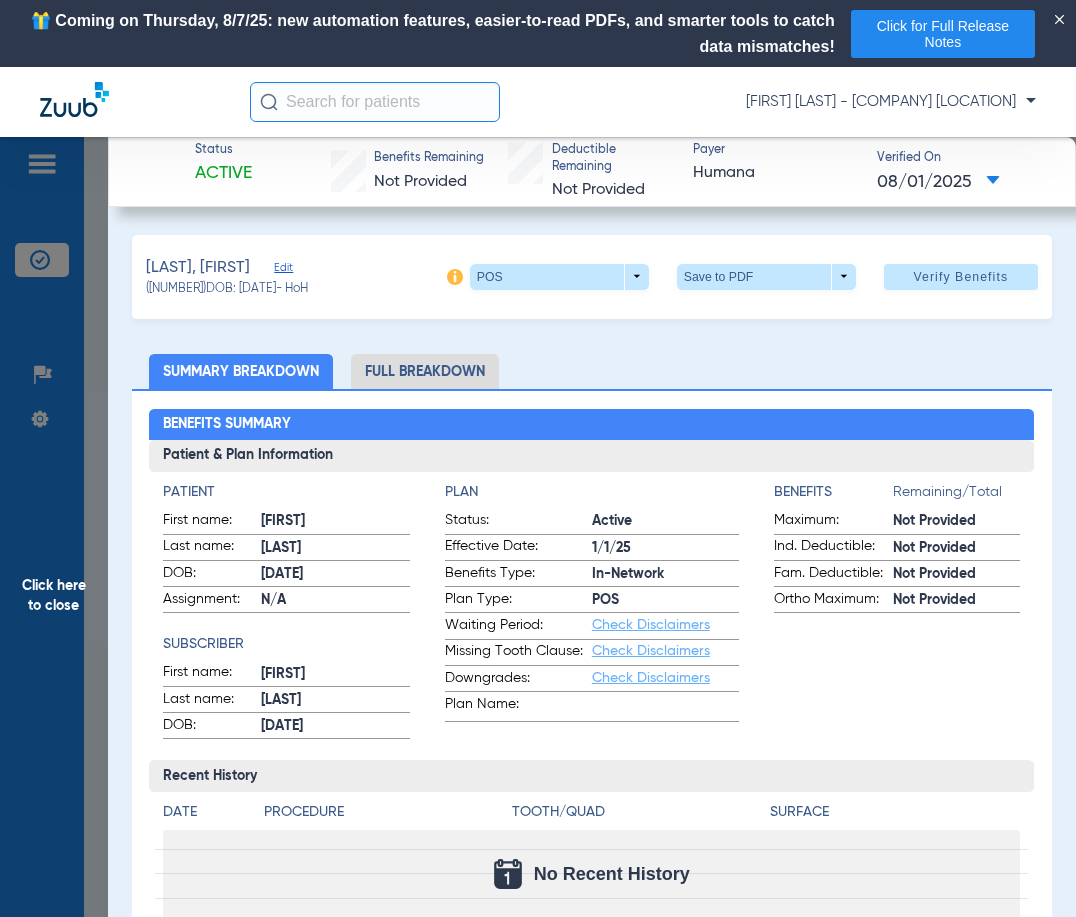 click 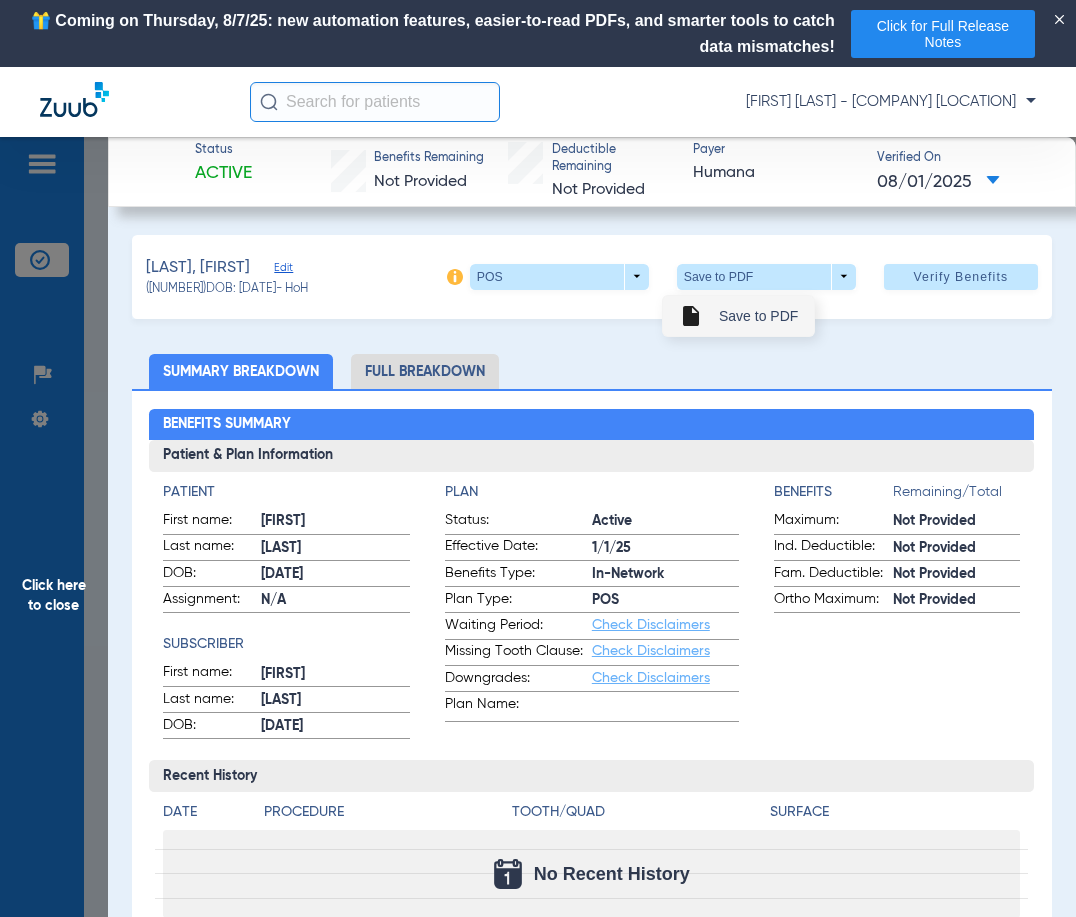 click on "Save to PDF" at bounding box center (758, 316) 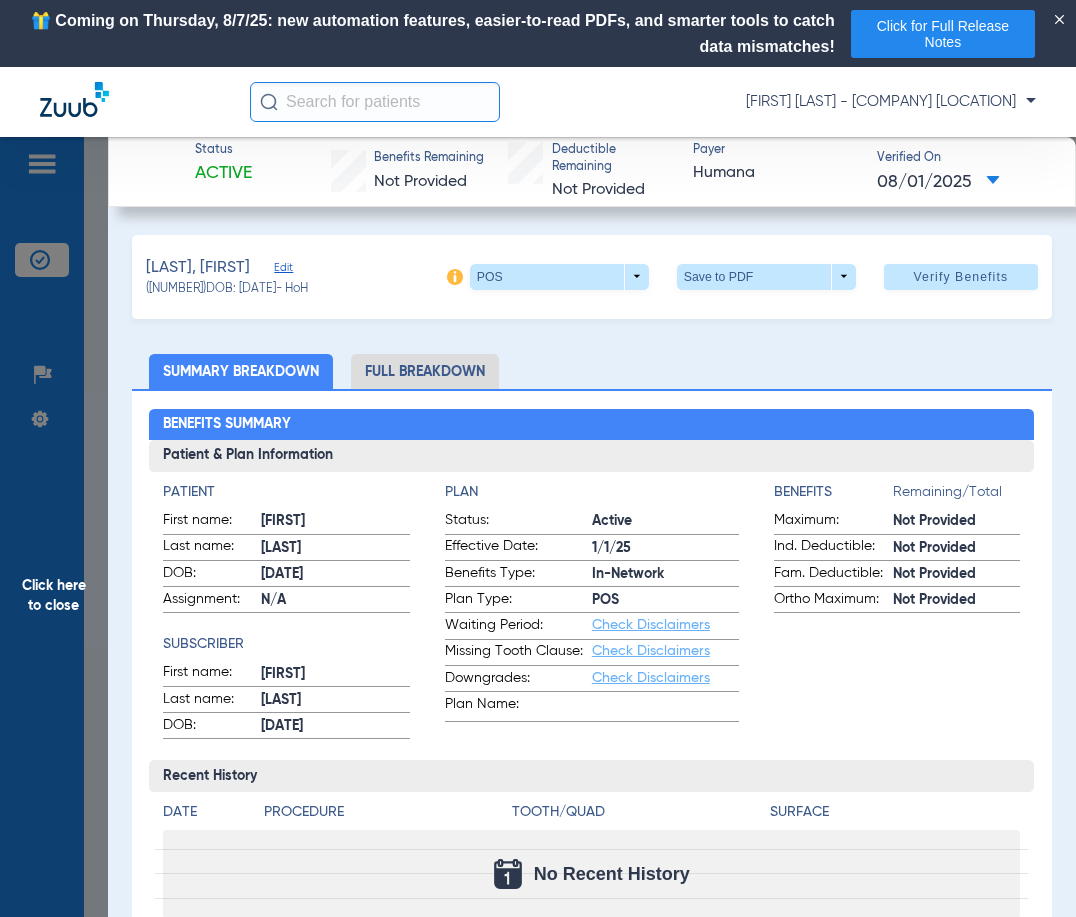click on "Click here to close" 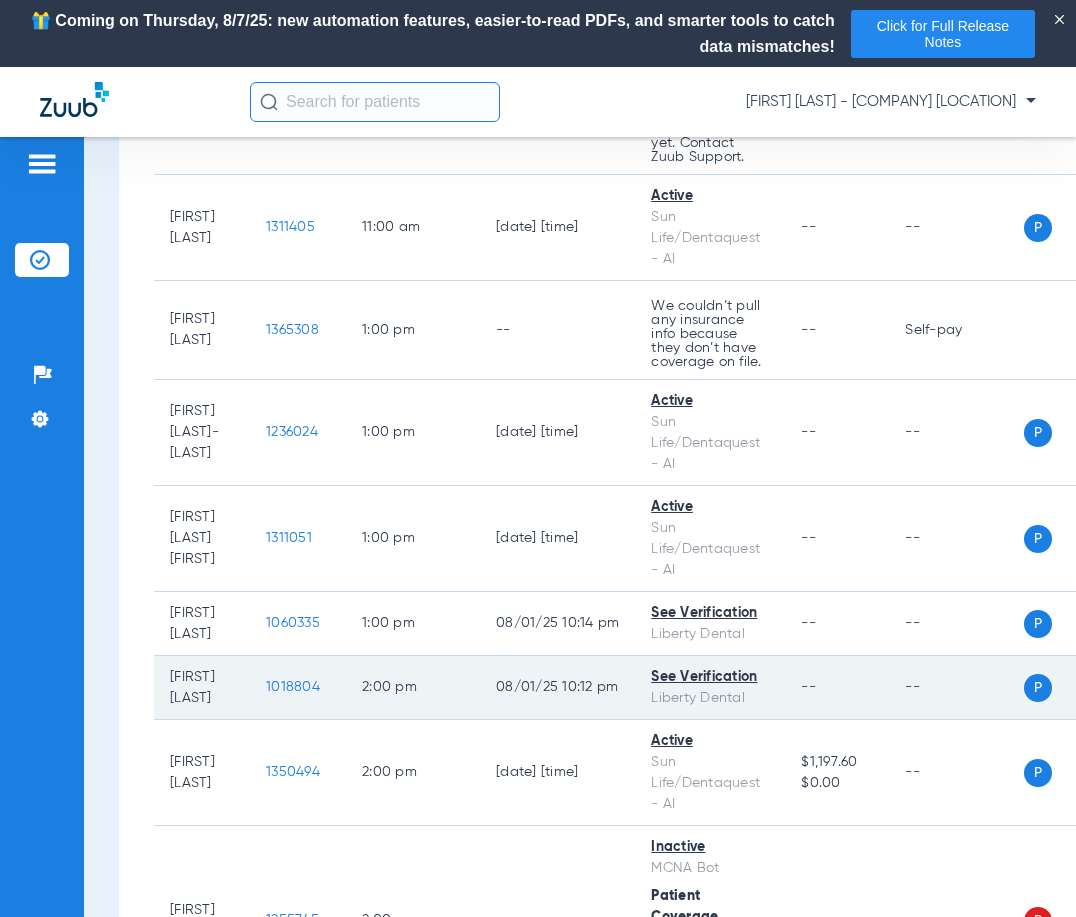 scroll, scrollTop: 1700, scrollLeft: 0, axis: vertical 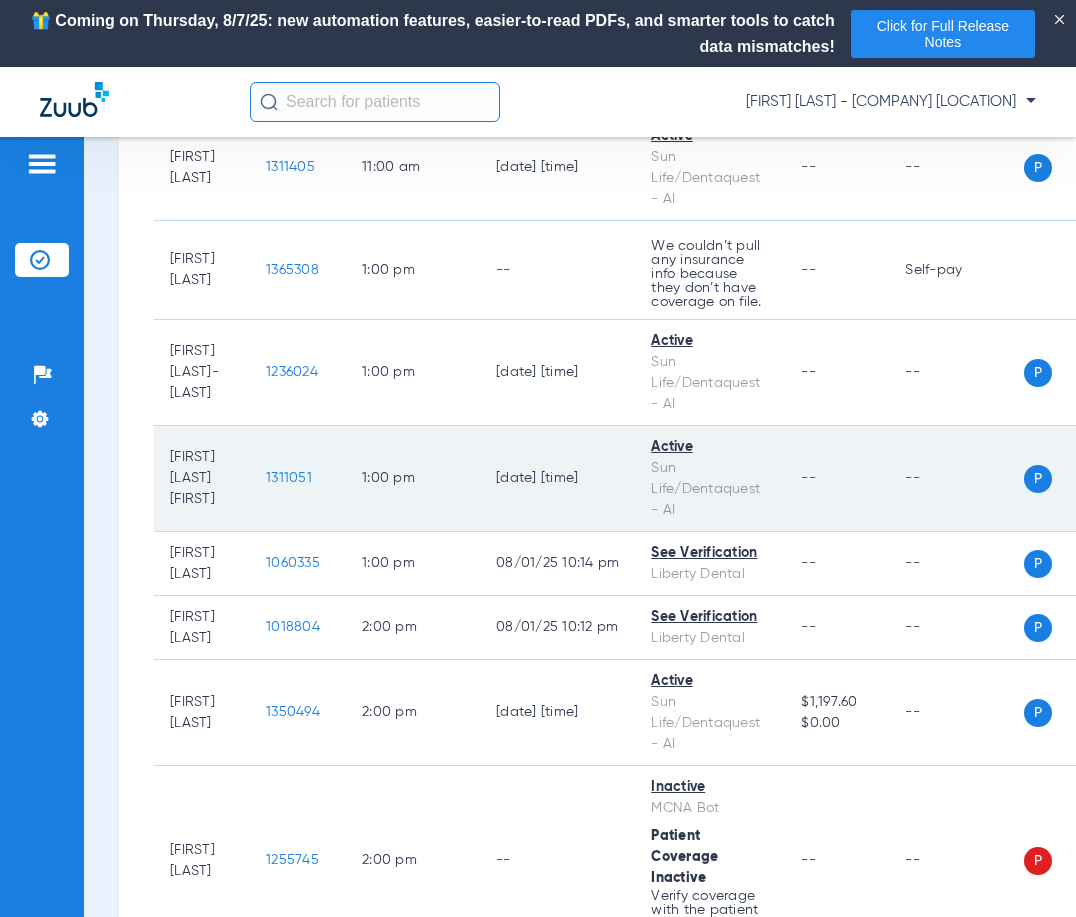 click on "1311051" 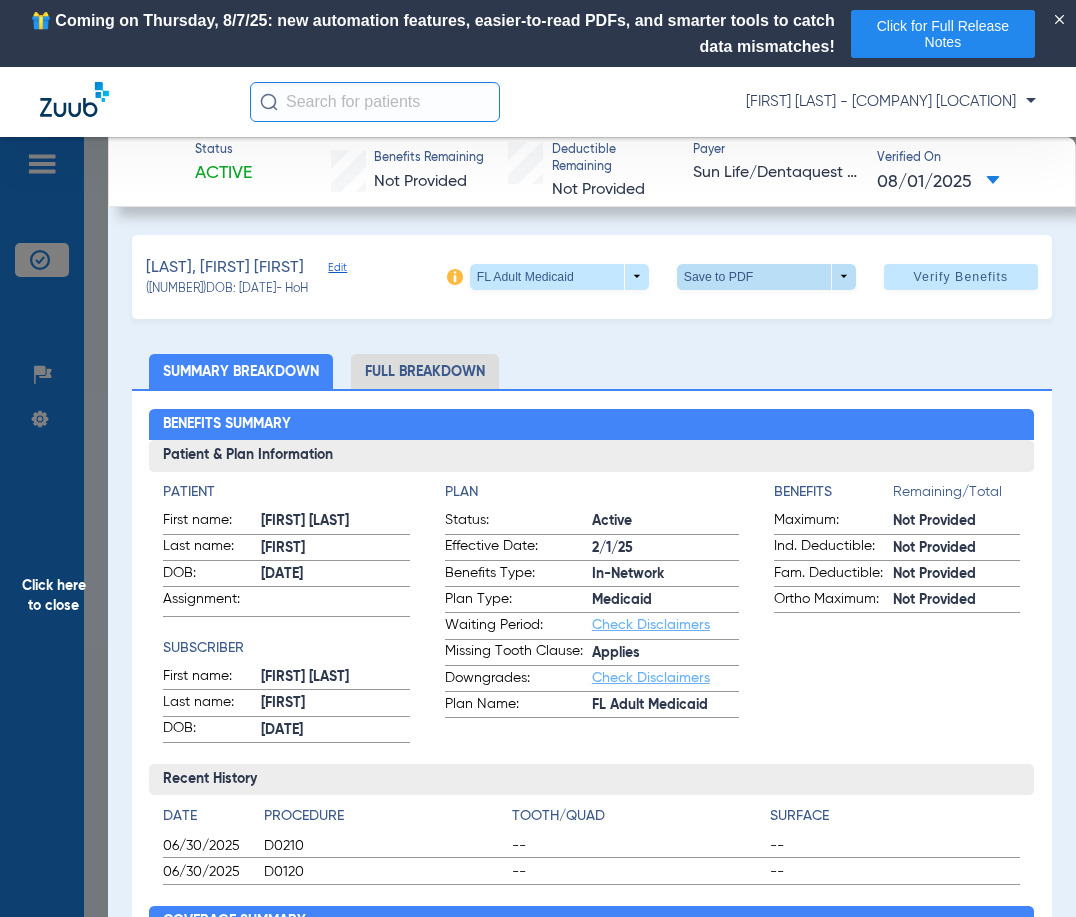 click 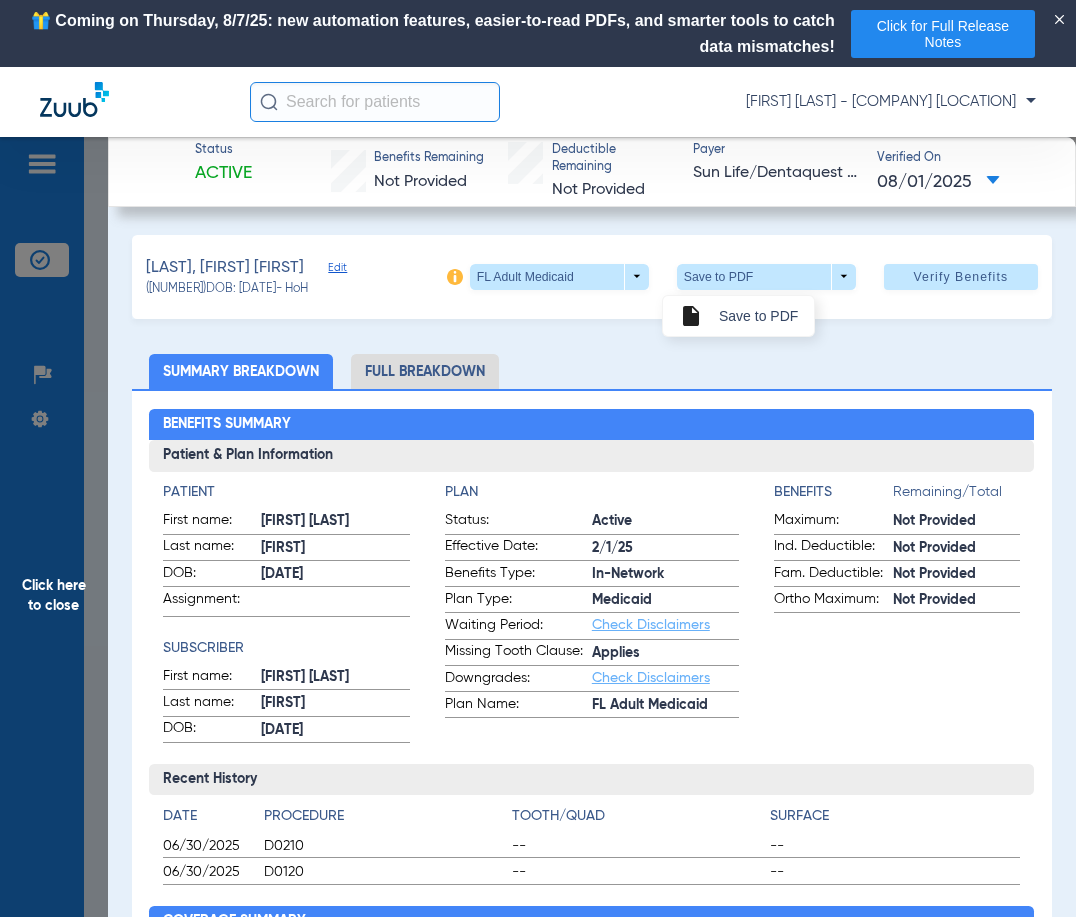 click on "insert_drive_file  Save to PDF" at bounding box center [738, 316] 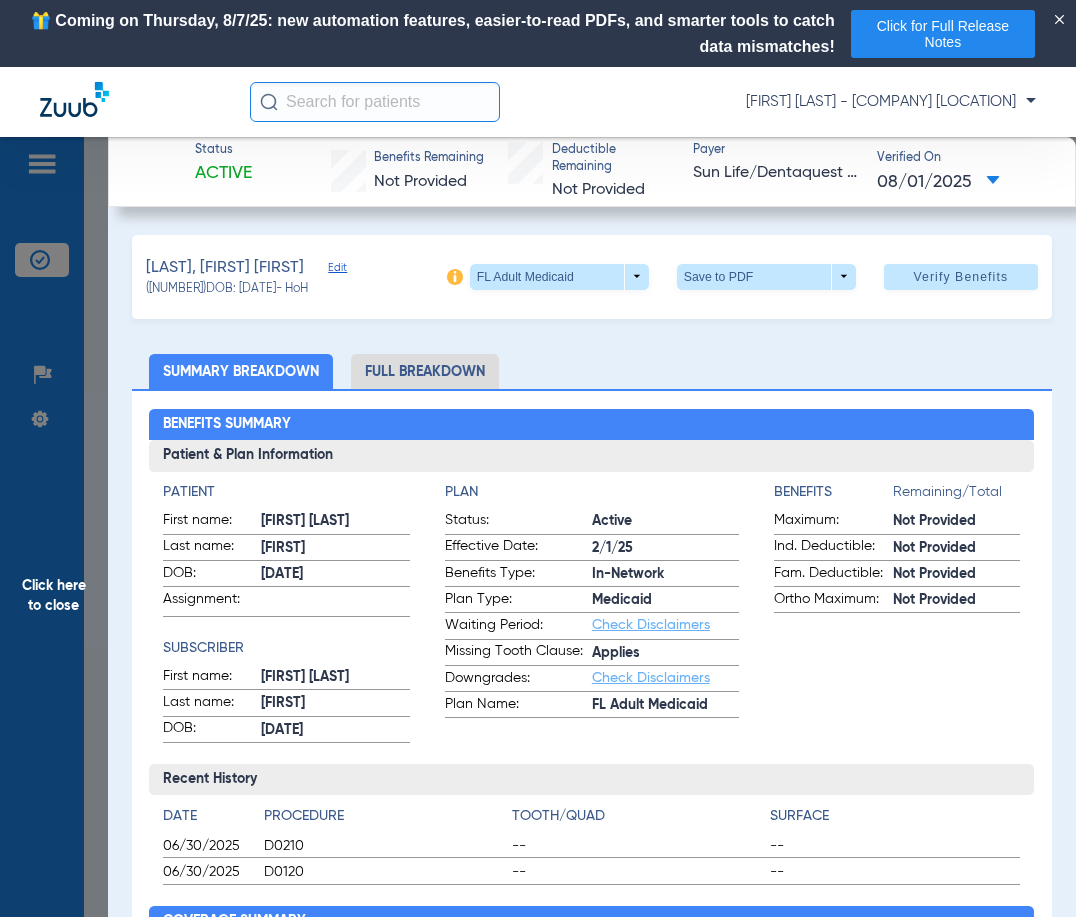 click on "Click here to close" 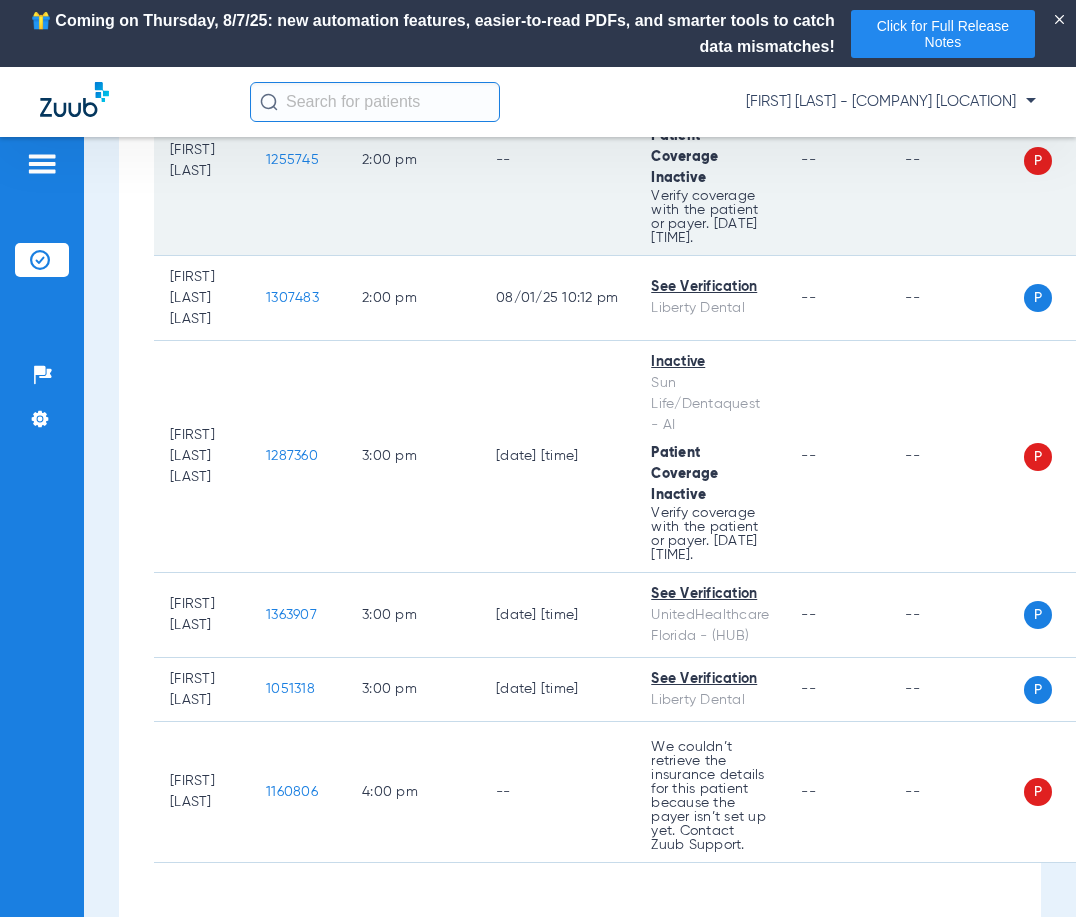 scroll, scrollTop: 2470, scrollLeft: 0, axis: vertical 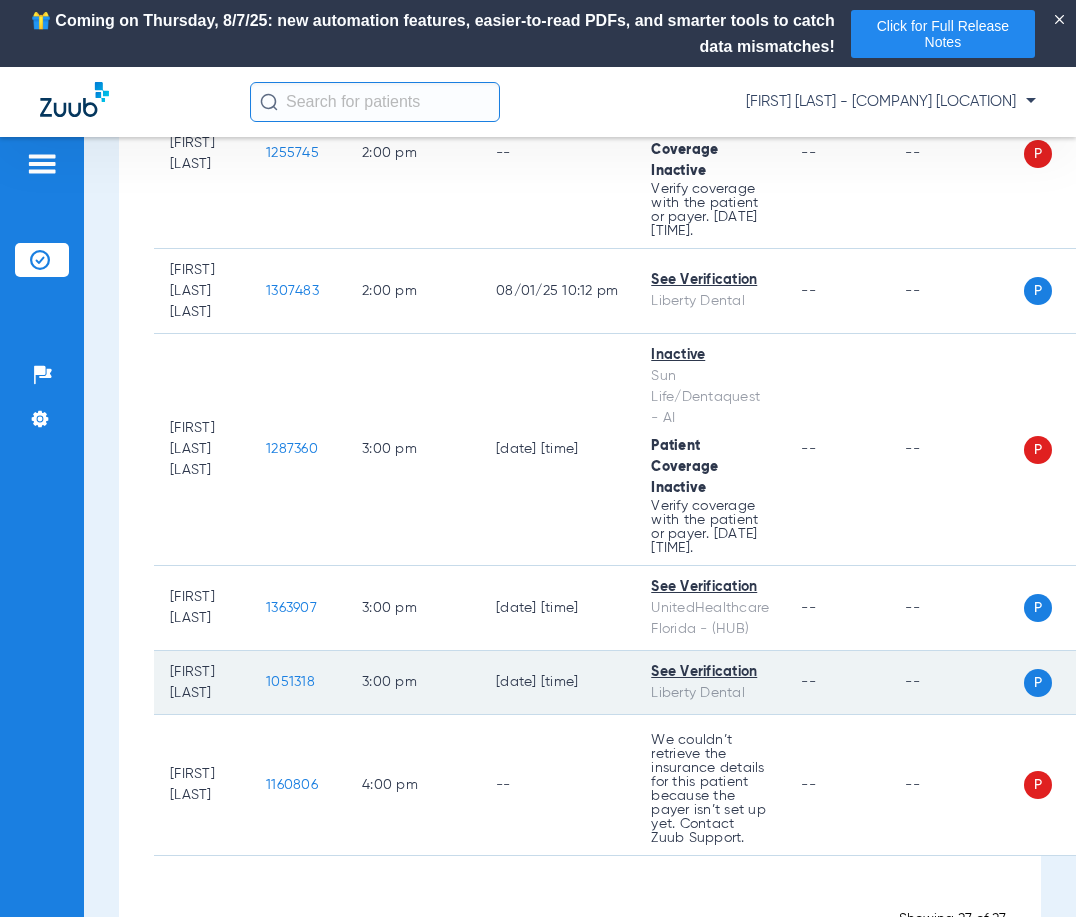 click on "1051318" 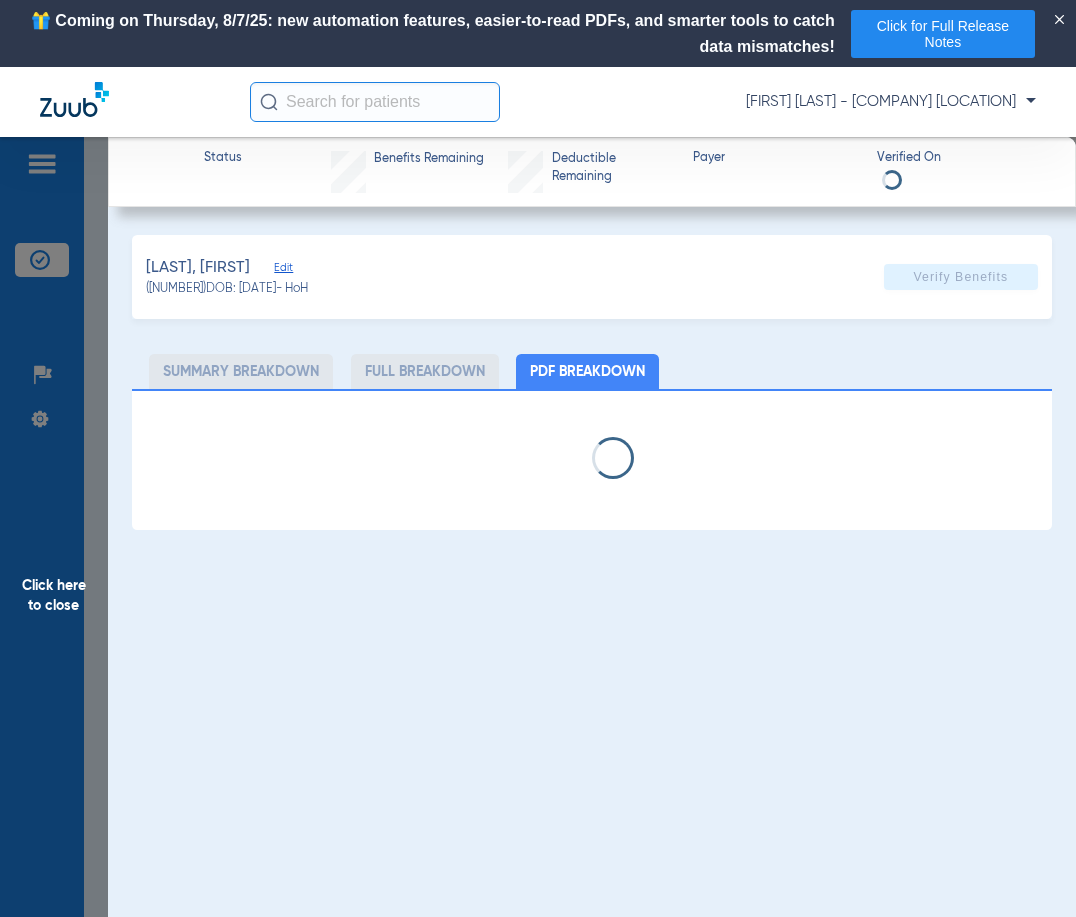 select on "page-width" 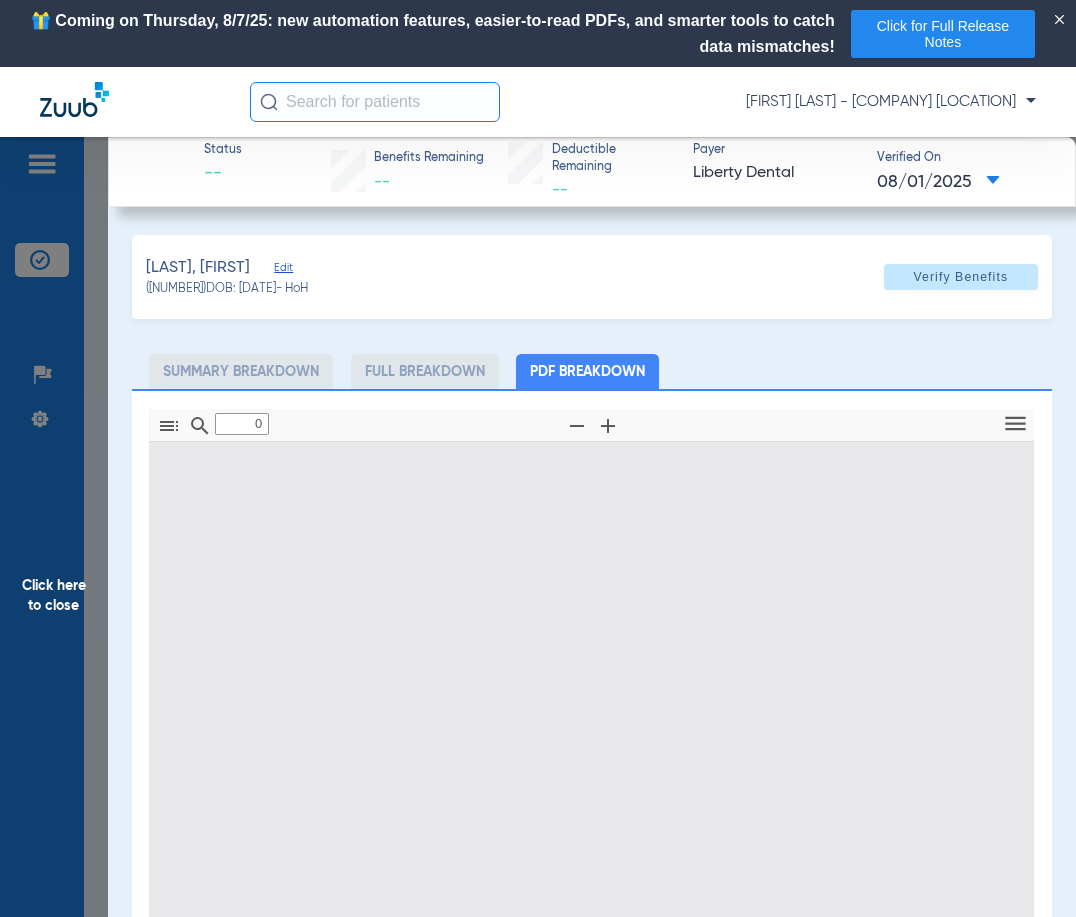 type on "1" 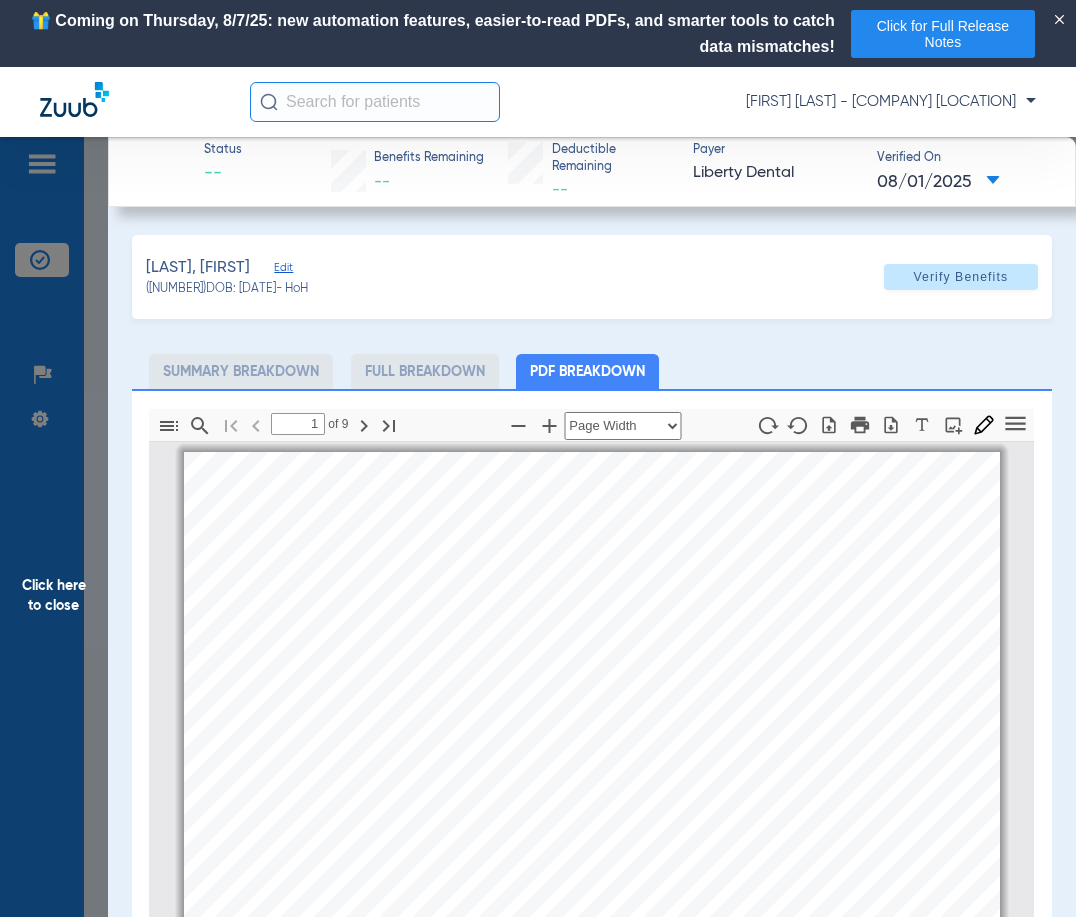scroll, scrollTop: 10, scrollLeft: 0, axis: vertical 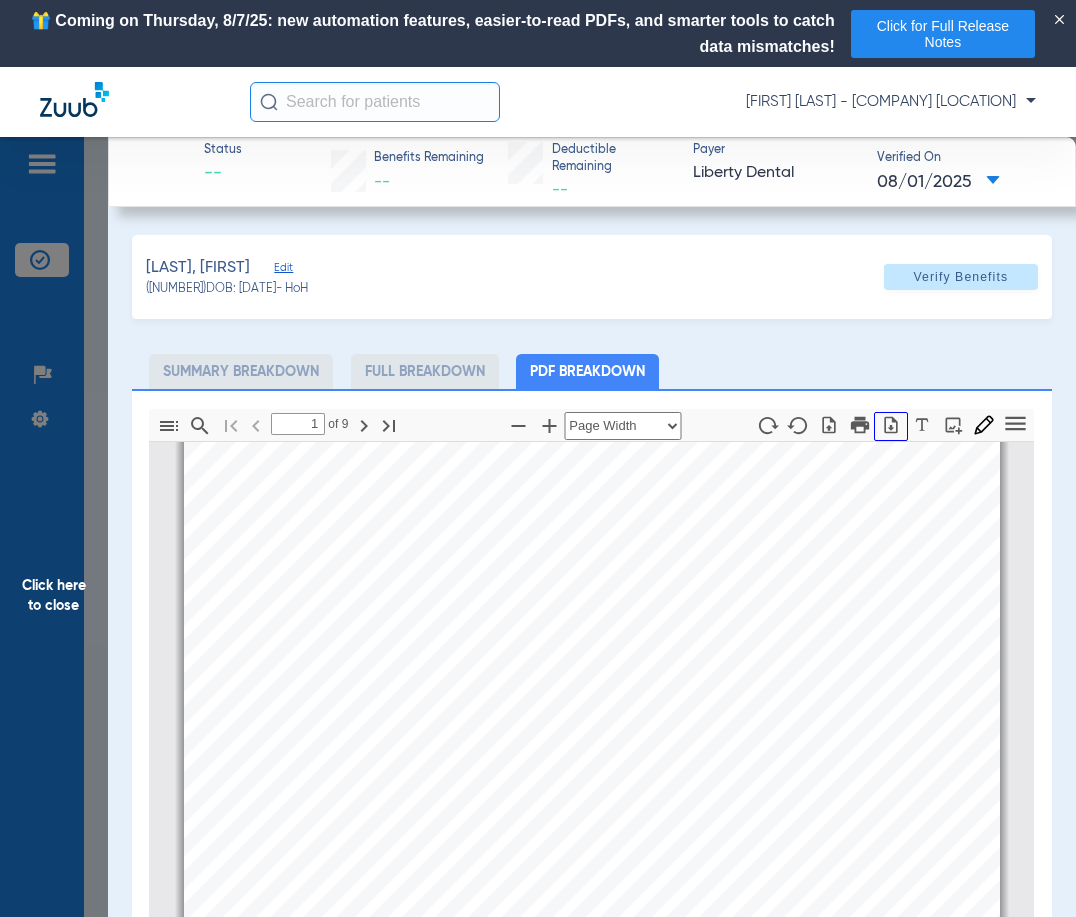 click 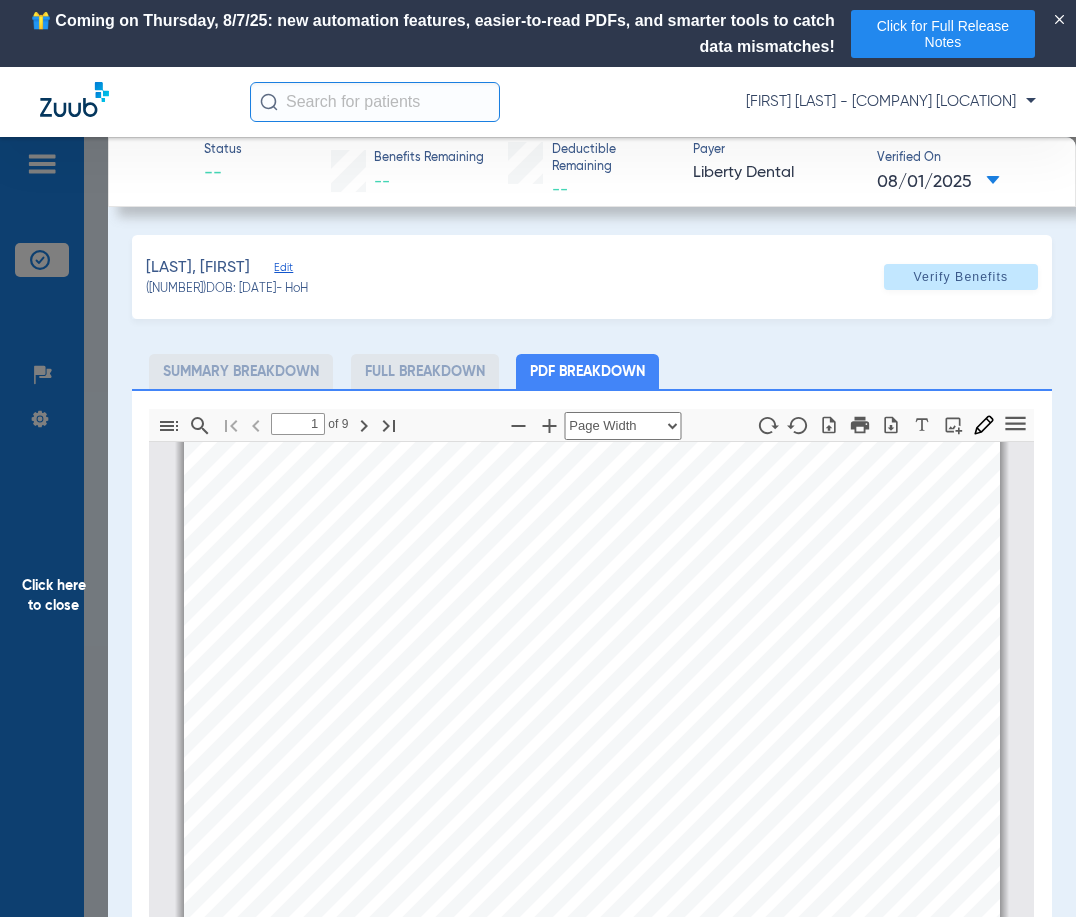 click on "Click here to close" 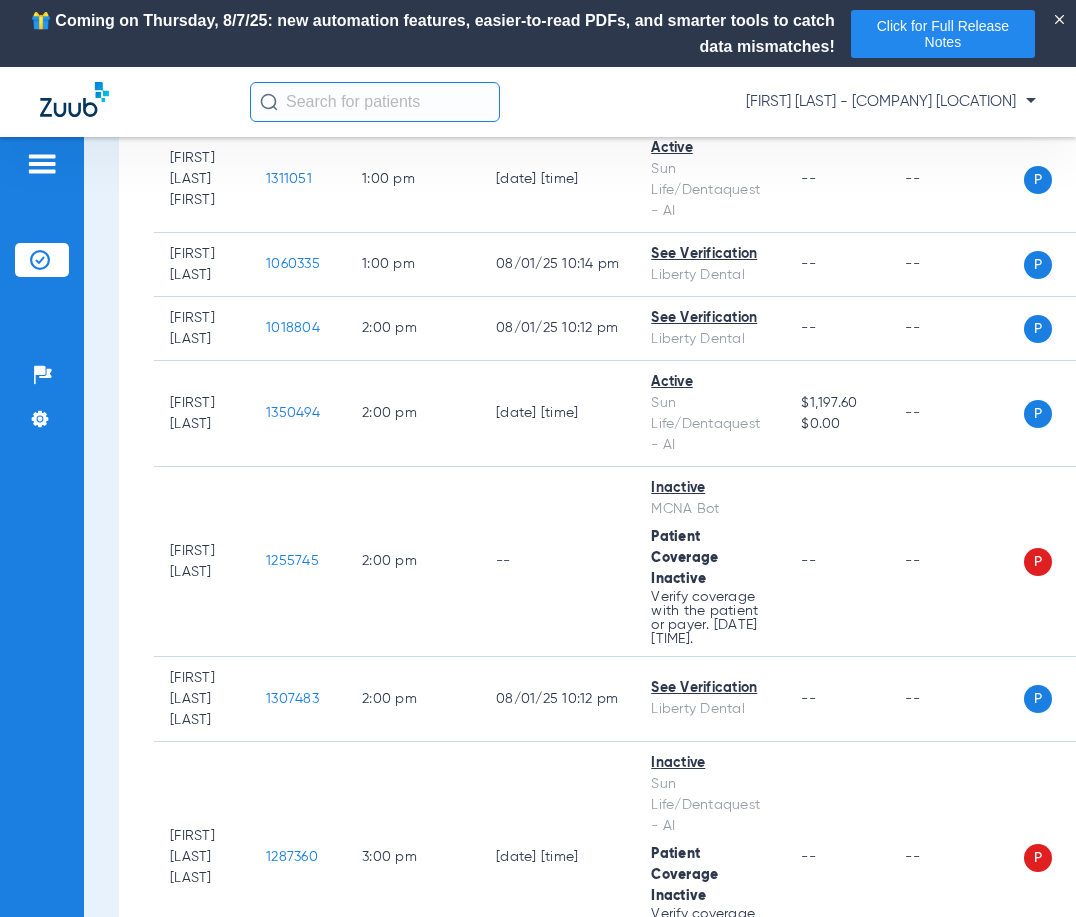 scroll, scrollTop: 1970, scrollLeft: 0, axis: vertical 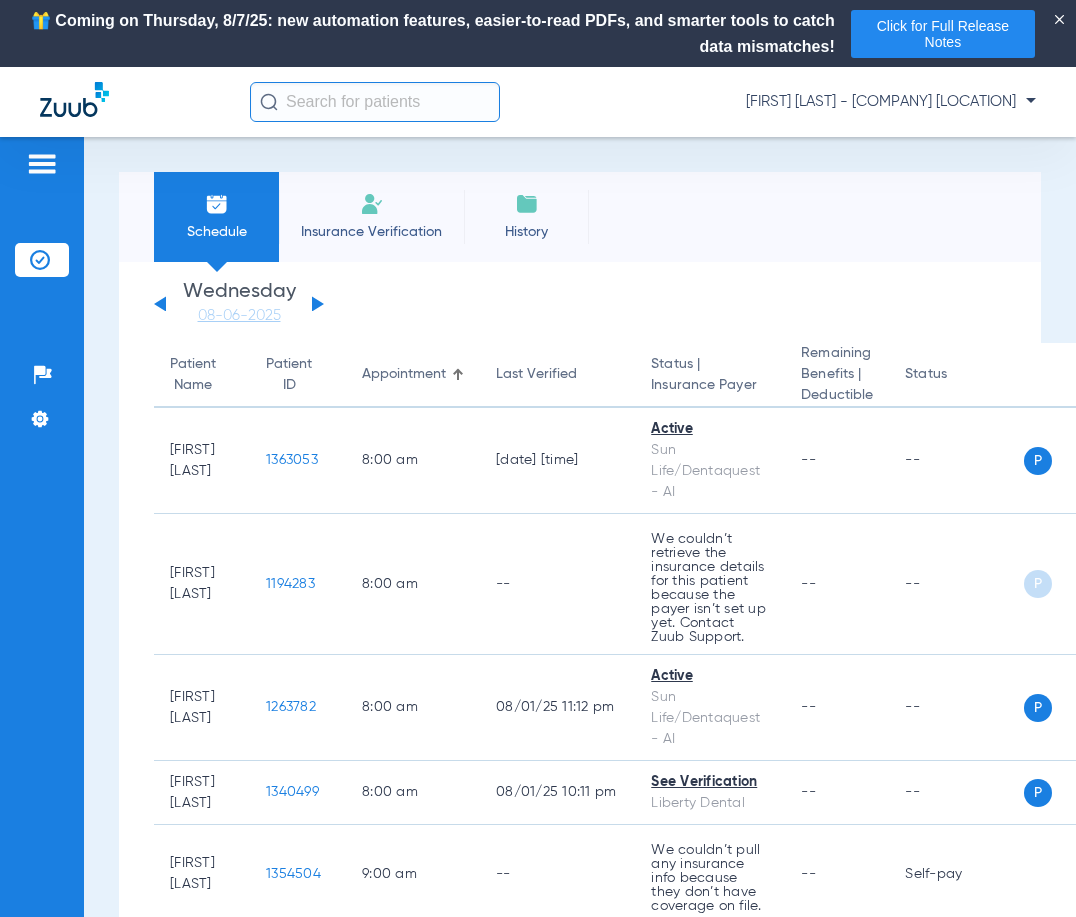click on "Saturday   05-31-2025   Sunday   06-01-2025   Monday   06-02-2025   Tuesday   06-03-2025   Wednesday   06-04-2025   Thursday   06-05-2025   Friday   06-06-2025   Saturday   06-07-2025   Sunday   06-08-2025   Monday   06-09-2025   Tuesday   06-10-2025   Wednesday   06-11-2025   Thursday   06-12-2025   Friday   06-13-2025   Saturday   06-14-2025   Sunday   06-15-2025   Monday   06-16-2025   Tuesday   06-17-2025   Wednesday   06-18-2025   Thursday   06-19-2025   Friday   06-20-2025   Saturday   06-21-2025   Sunday   06-22-2025   Monday   06-23-2025   Tuesday   06-24-2025   Wednesday   06-25-2025   Thursday   06-26-2025   Friday   06-27-2025   Saturday   06-28-2025   Sunday   06-29-2025   Monday   06-30-2025   Tuesday   07-01-2025   Wednesday   07-02-2025   Thursday   07-03-2025   Friday   07-04-2025   Saturday   07-05-2025   Sunday   07-06-2025   Monday   07-07-2025   Tuesday   07-08-2025   Wednesday   07-09-2025   Thursday   07-10-2025   Friday   07-11-2025   Saturday   07-12-2025   Sunday   07-13-2025" 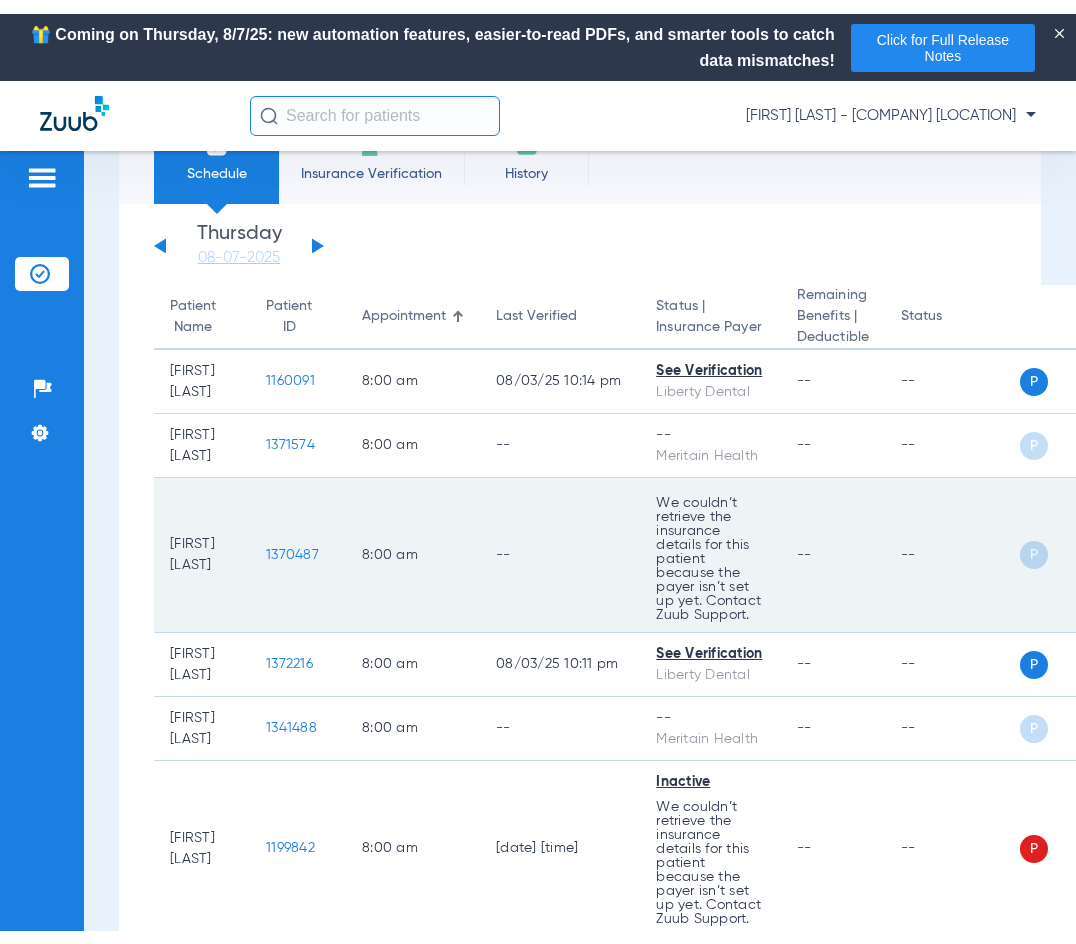 scroll, scrollTop: 100, scrollLeft: 0, axis: vertical 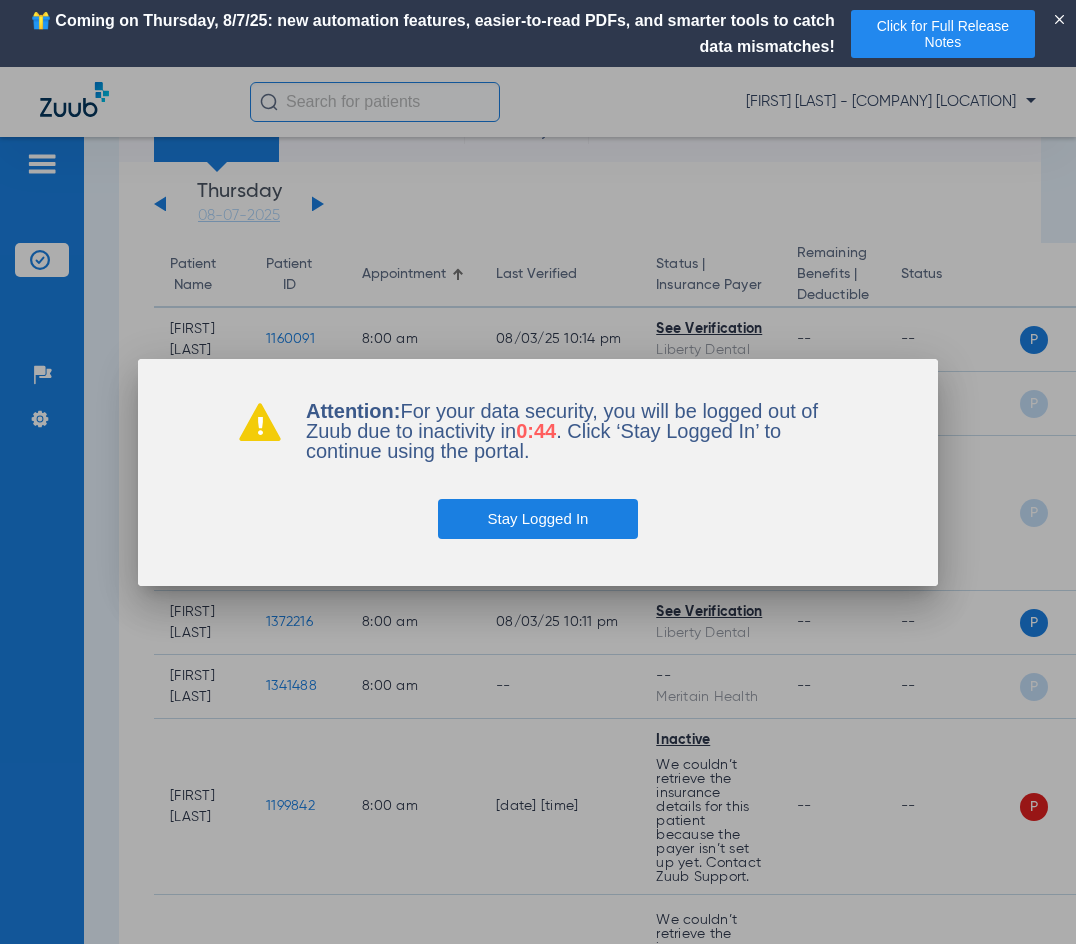 click on "Stay Logged In" at bounding box center (538, 519) 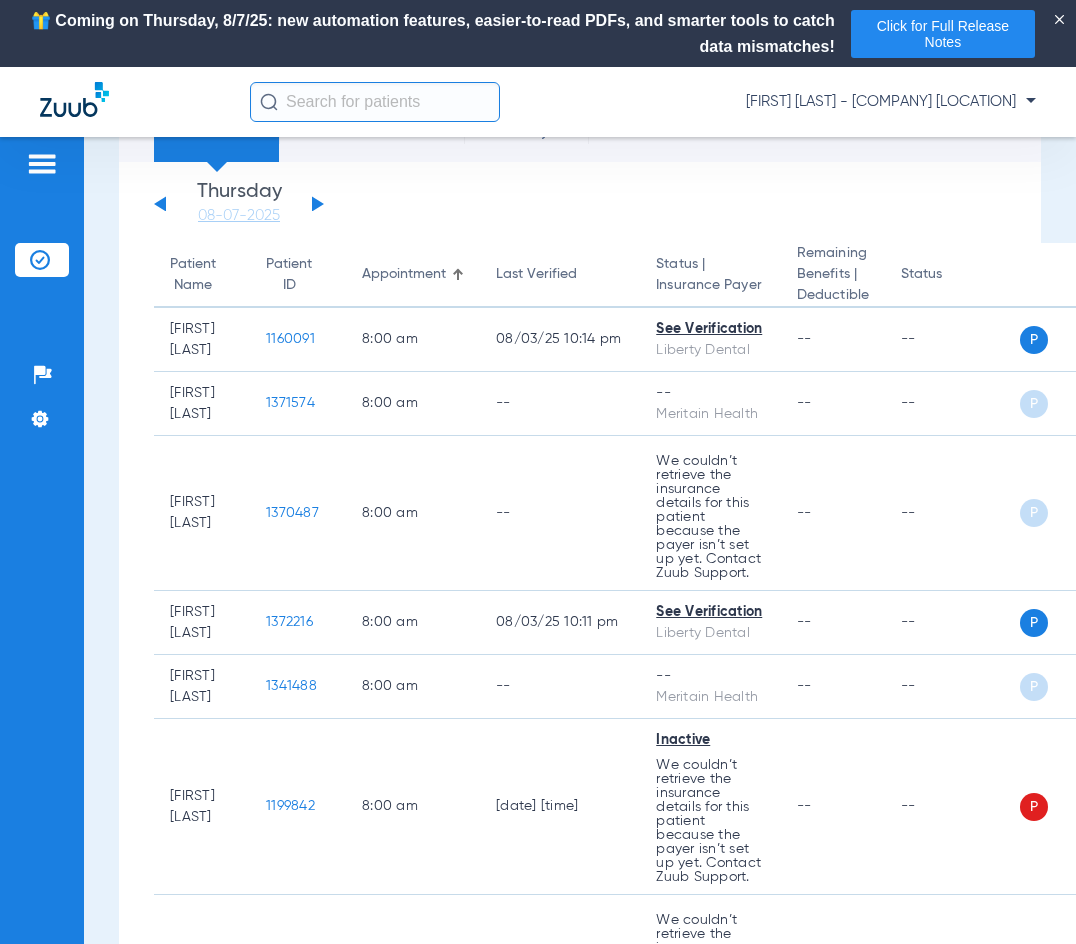 click on "Saturday   05-31-2025   Sunday   06-01-2025   Monday   06-02-2025   Tuesday   06-03-2025   Wednesday   06-04-2025   Thursday   06-05-2025   Friday   06-06-2025   Saturday   06-07-2025   Sunday   06-08-2025   Monday   06-09-2025   Tuesday   06-10-2025   Wednesday   06-11-2025   Thursday   06-12-2025   Friday   06-13-2025   Saturday   06-14-2025   Sunday   06-15-2025   Monday   06-16-2025   Tuesday   06-17-2025   Wednesday   06-18-2025   Thursday   06-19-2025   Friday   06-20-2025   Saturday   06-21-2025   Sunday   06-22-2025   Monday   06-23-2025   Tuesday   06-24-2025   Wednesday   06-25-2025   Thursday   06-26-2025   Friday   06-27-2025   Saturday   06-28-2025   Sunday   06-29-2025   Monday   06-30-2025   Tuesday   07-01-2025   Wednesday   07-02-2025   Thursday   07-03-2025   Friday   07-04-2025   Saturday   07-05-2025   Sunday   07-06-2025   Monday   07-07-2025   Tuesday   07-08-2025   Wednesday   07-09-2025   Thursday   07-10-2025   Friday   07-11-2025   Saturday   07-12-2025   Sunday   07-13-2025  Su Mo" 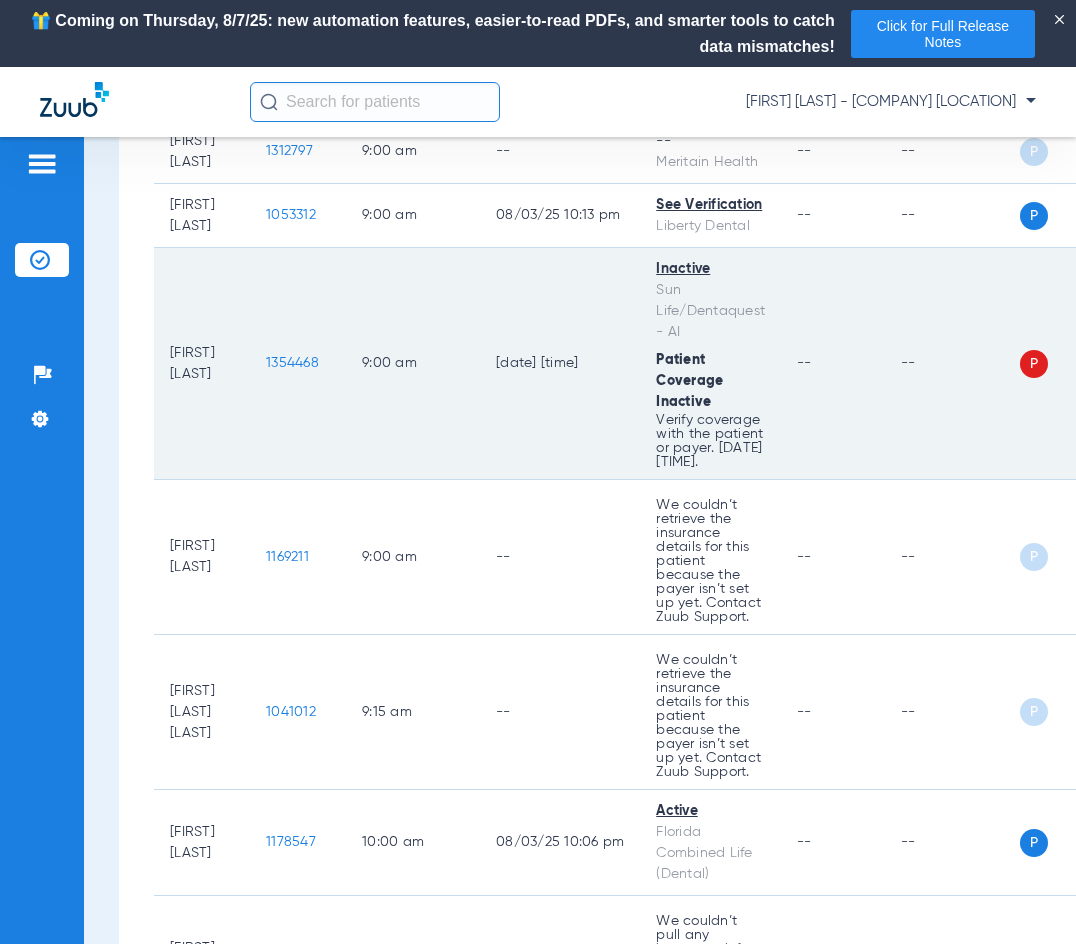 scroll, scrollTop: 1300, scrollLeft: 0, axis: vertical 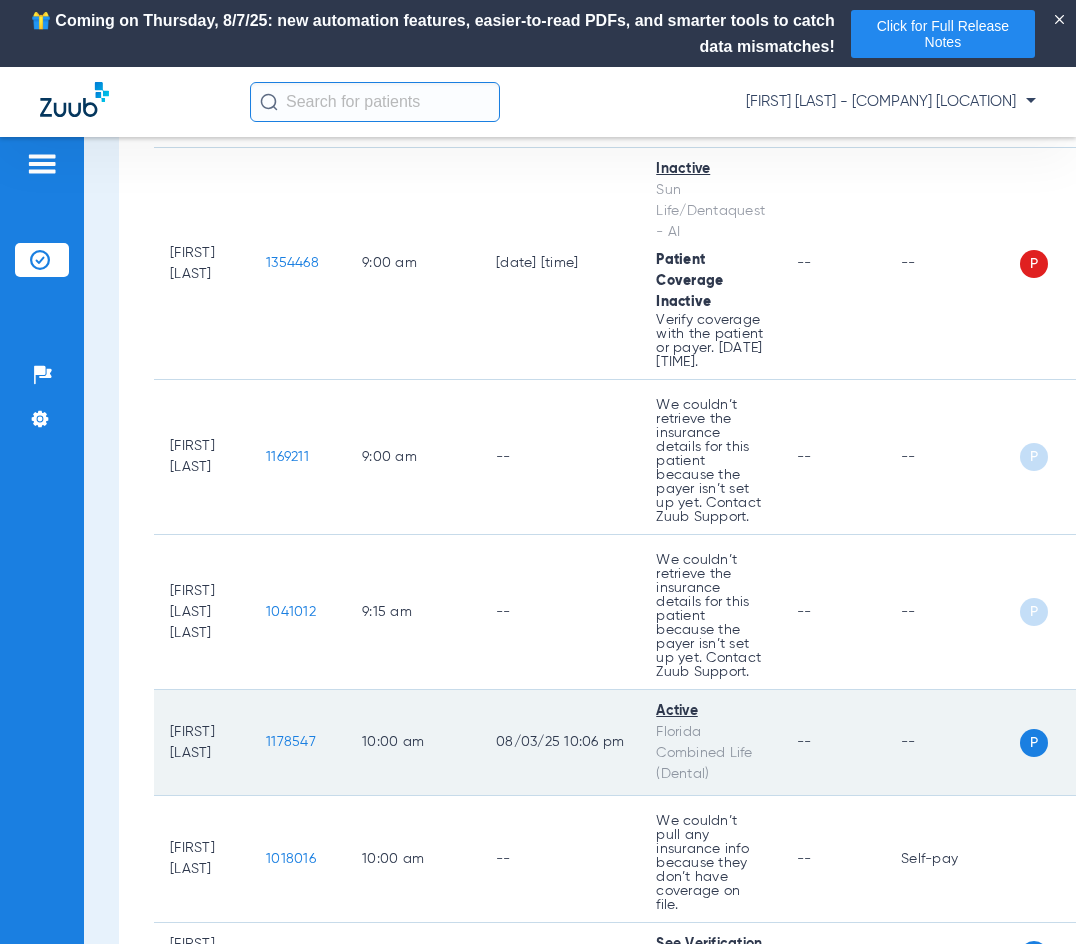 click on "1178547" 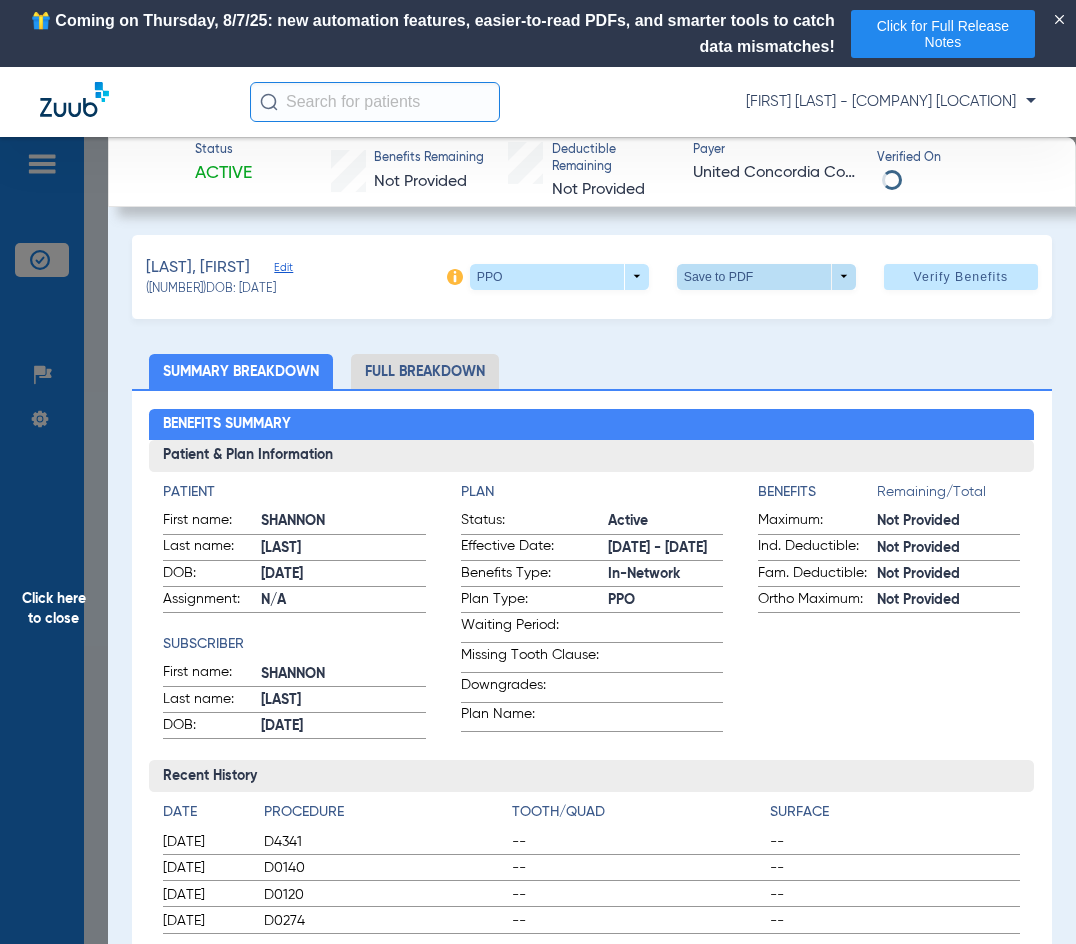 click 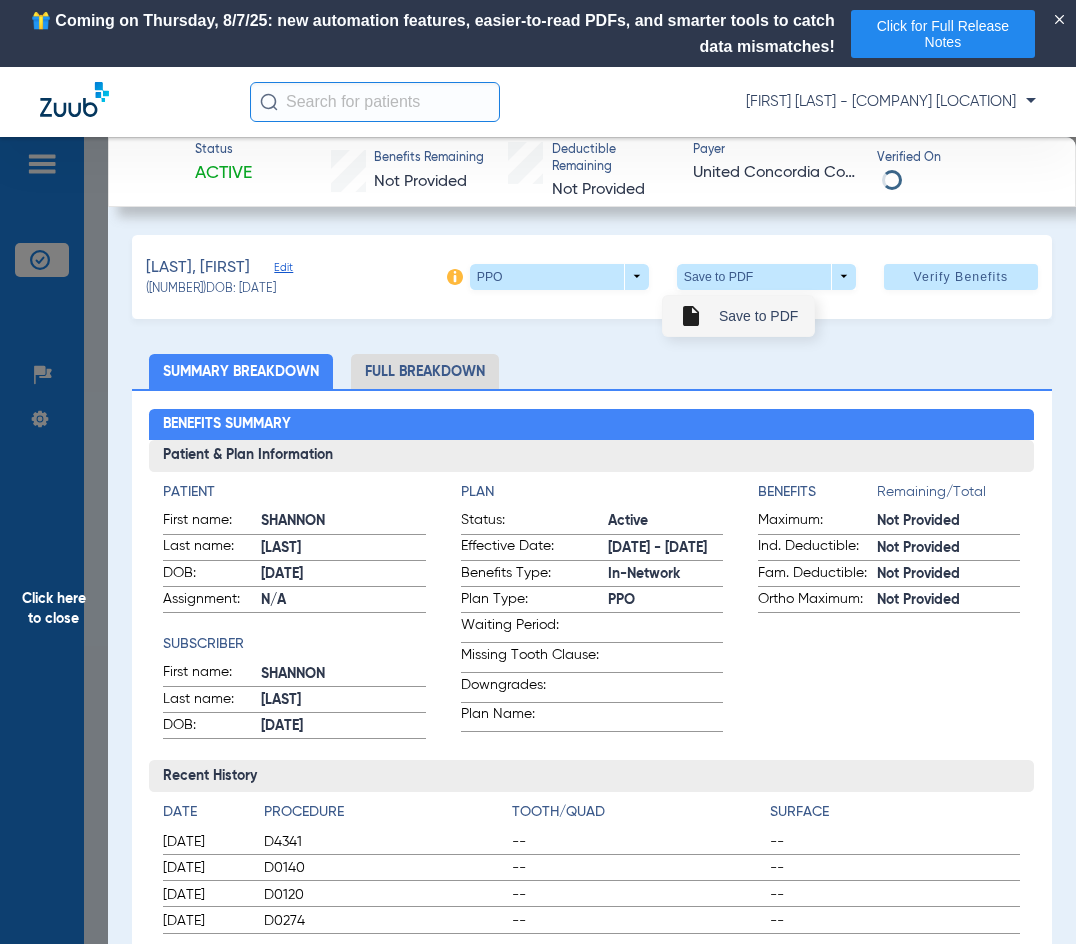 click on "Save to PDF" at bounding box center (758, 316) 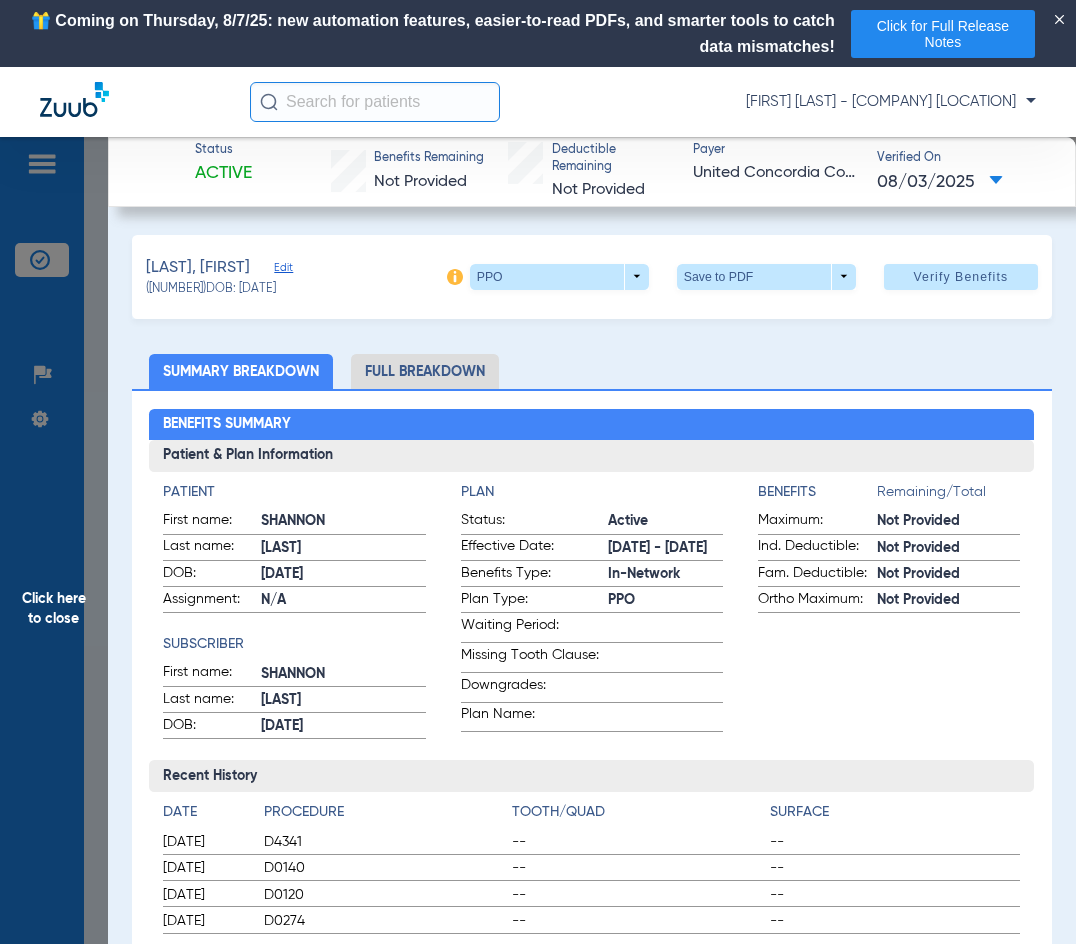 click on "Click here to close" 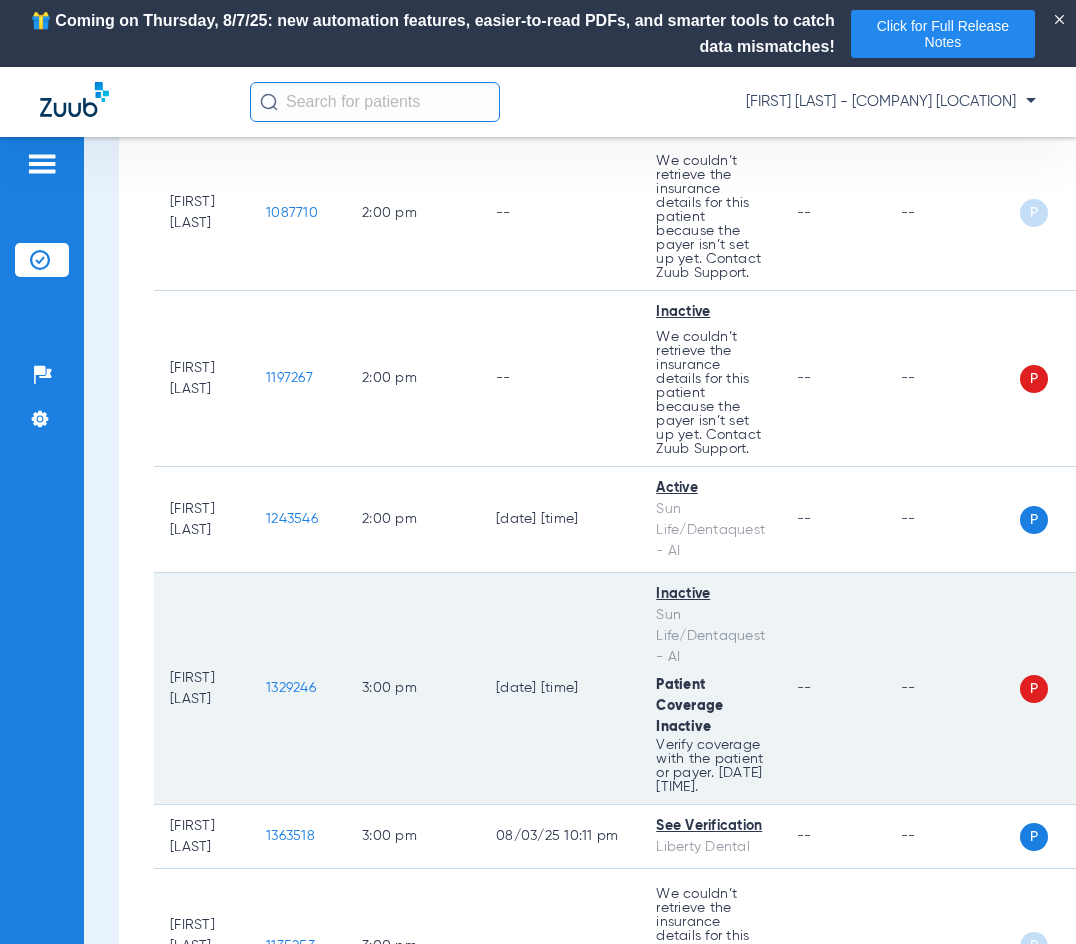 scroll, scrollTop: 4200, scrollLeft: 0, axis: vertical 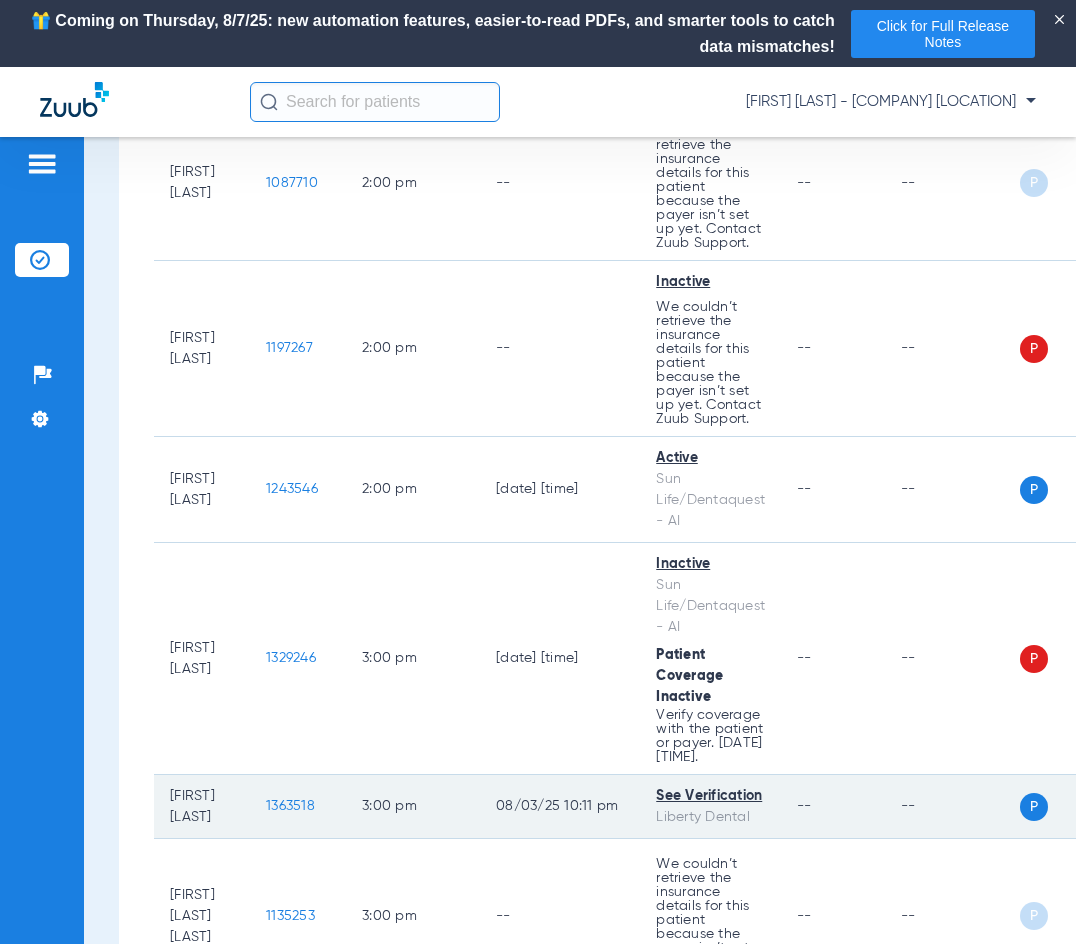 click on "1363518" 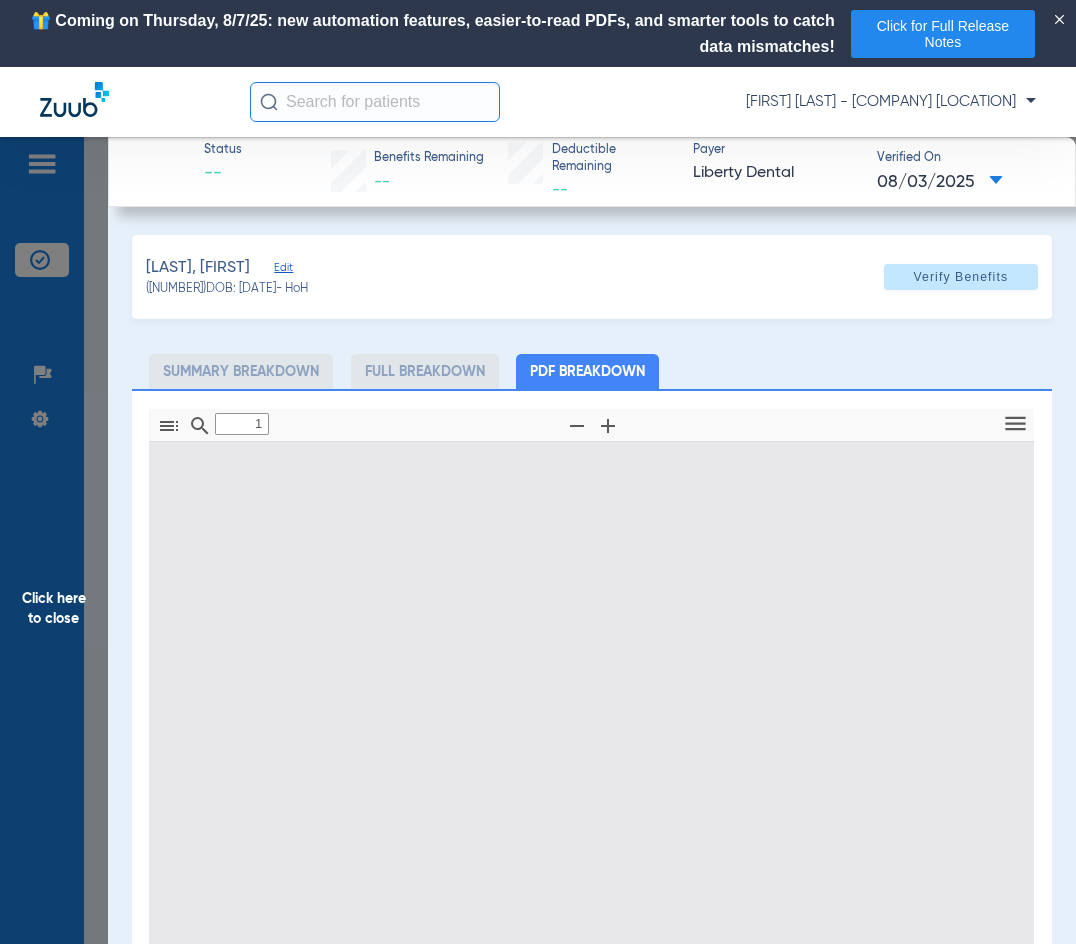 type on "0" 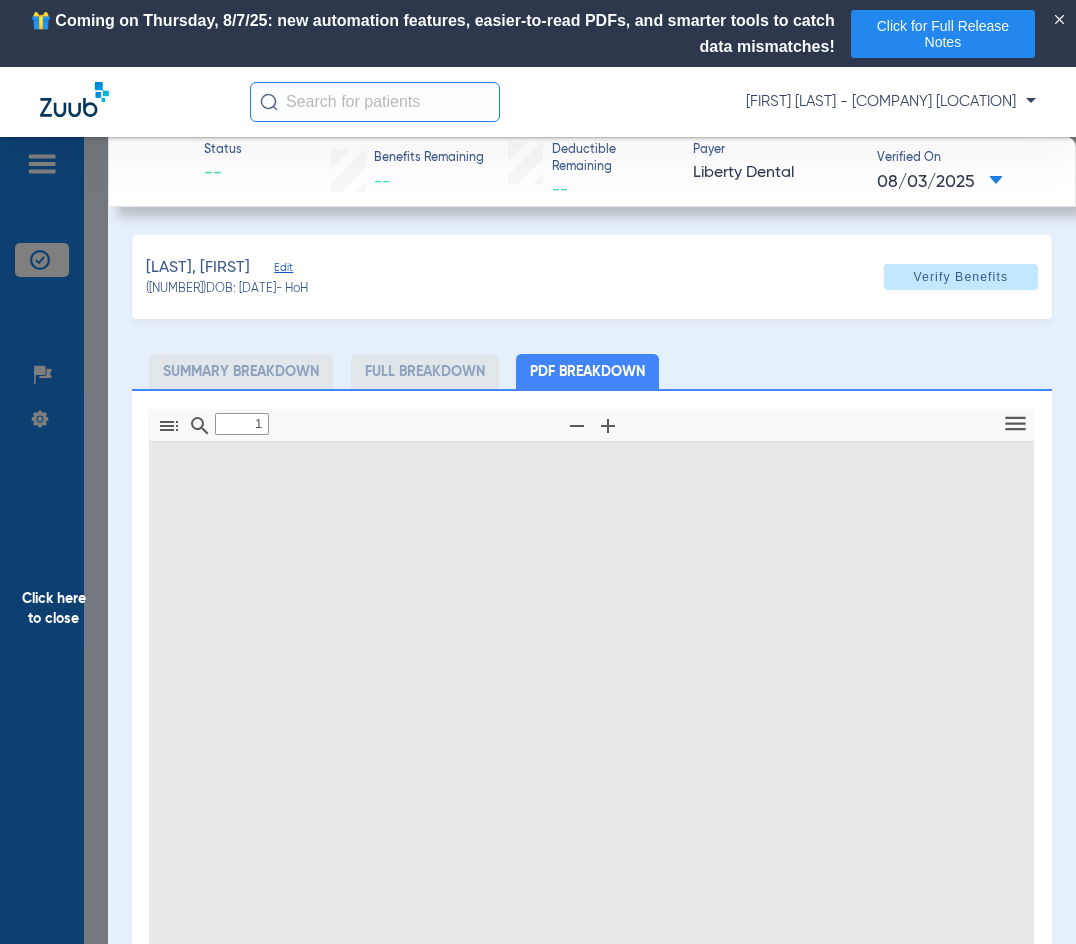 select on "page-width" 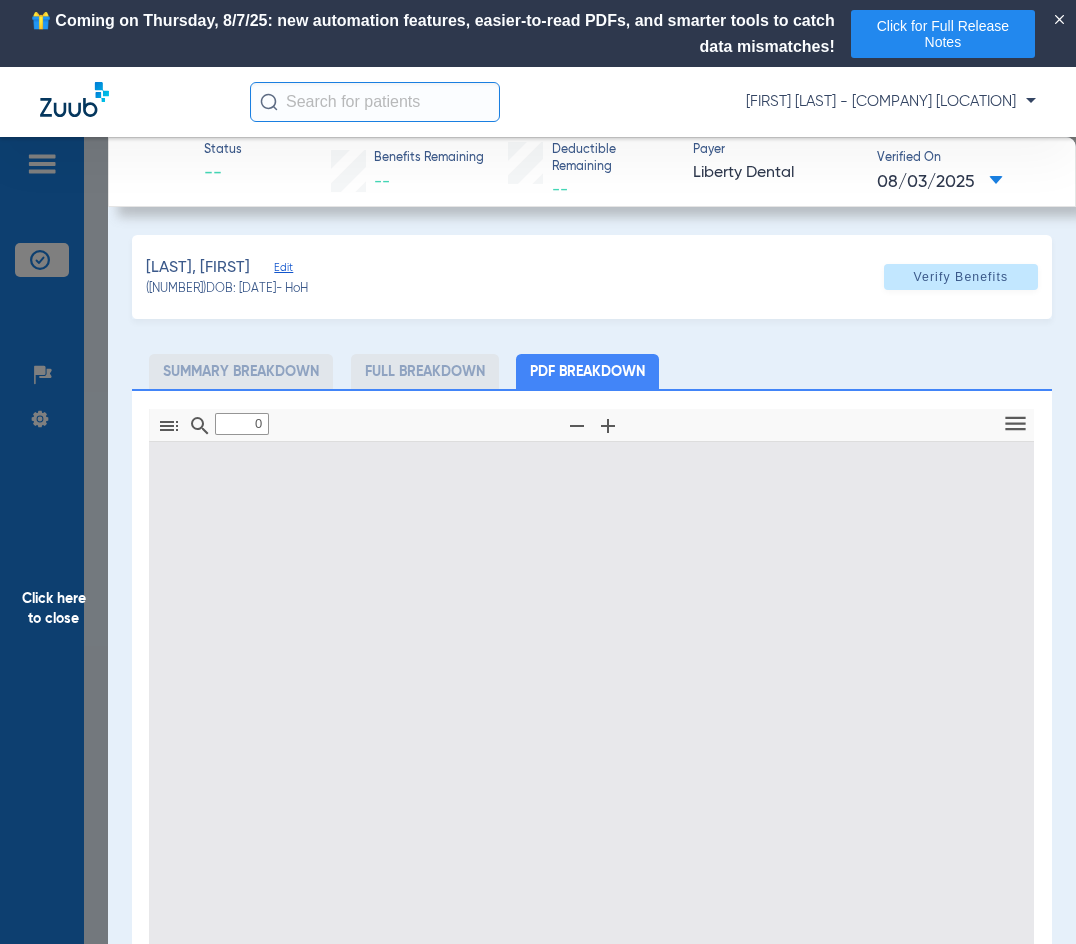 type on "1" 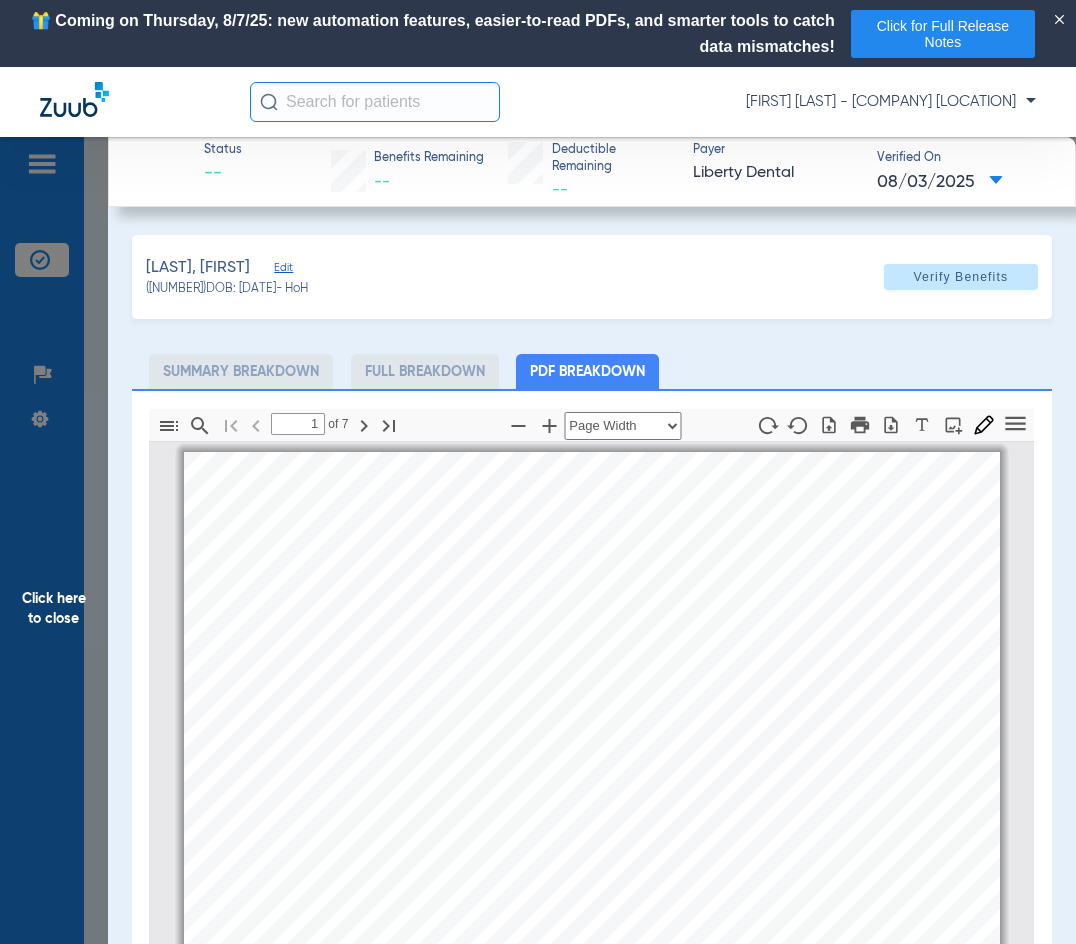 scroll, scrollTop: 10, scrollLeft: 0, axis: vertical 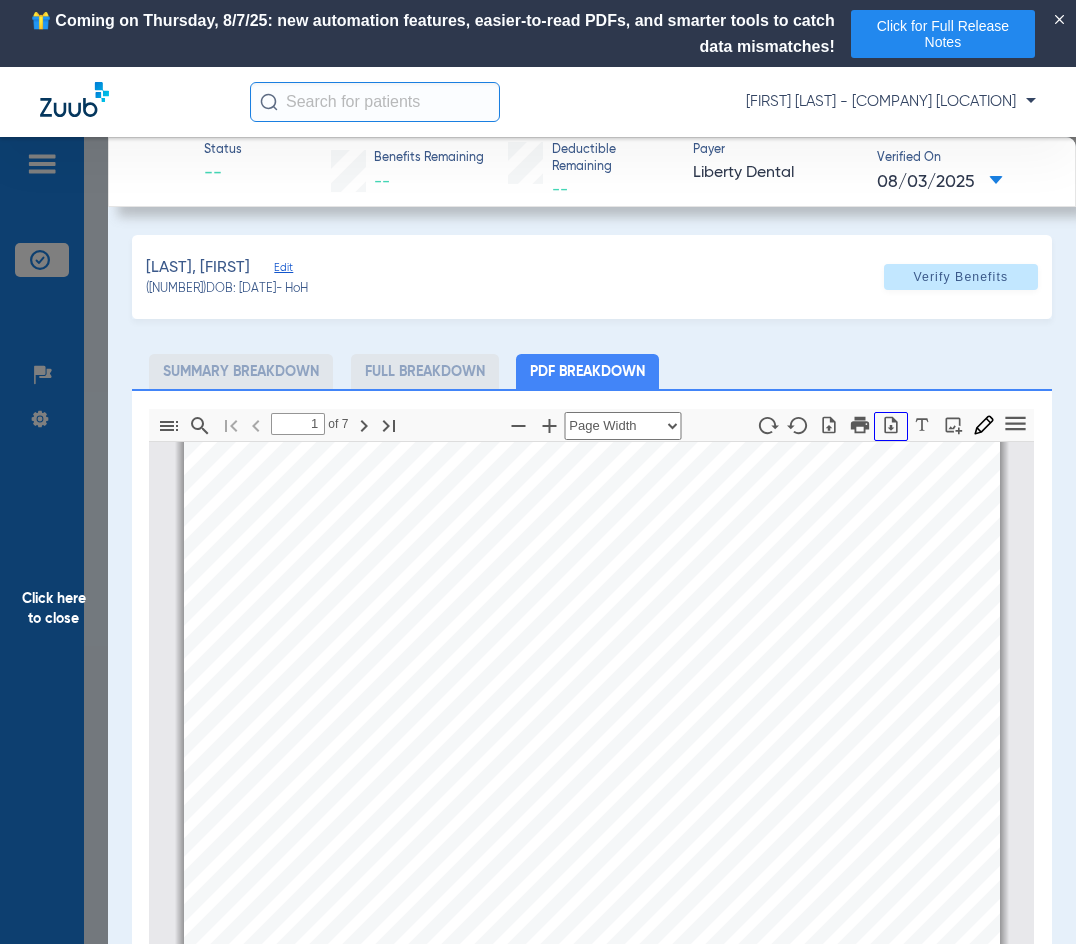 click at bounding box center (891, 426) 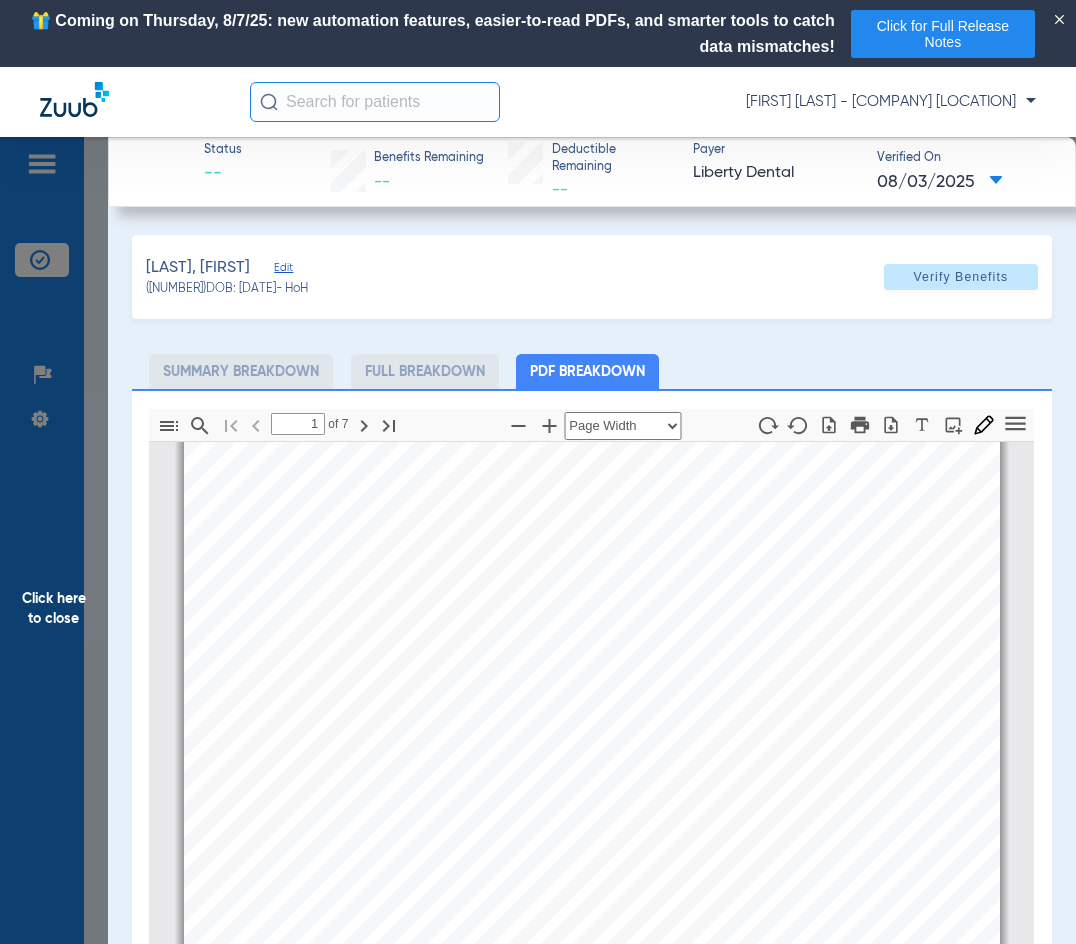 drag, startPoint x: 49, startPoint y: 615, endPoint x: 50, endPoint y: 599, distance: 16.03122 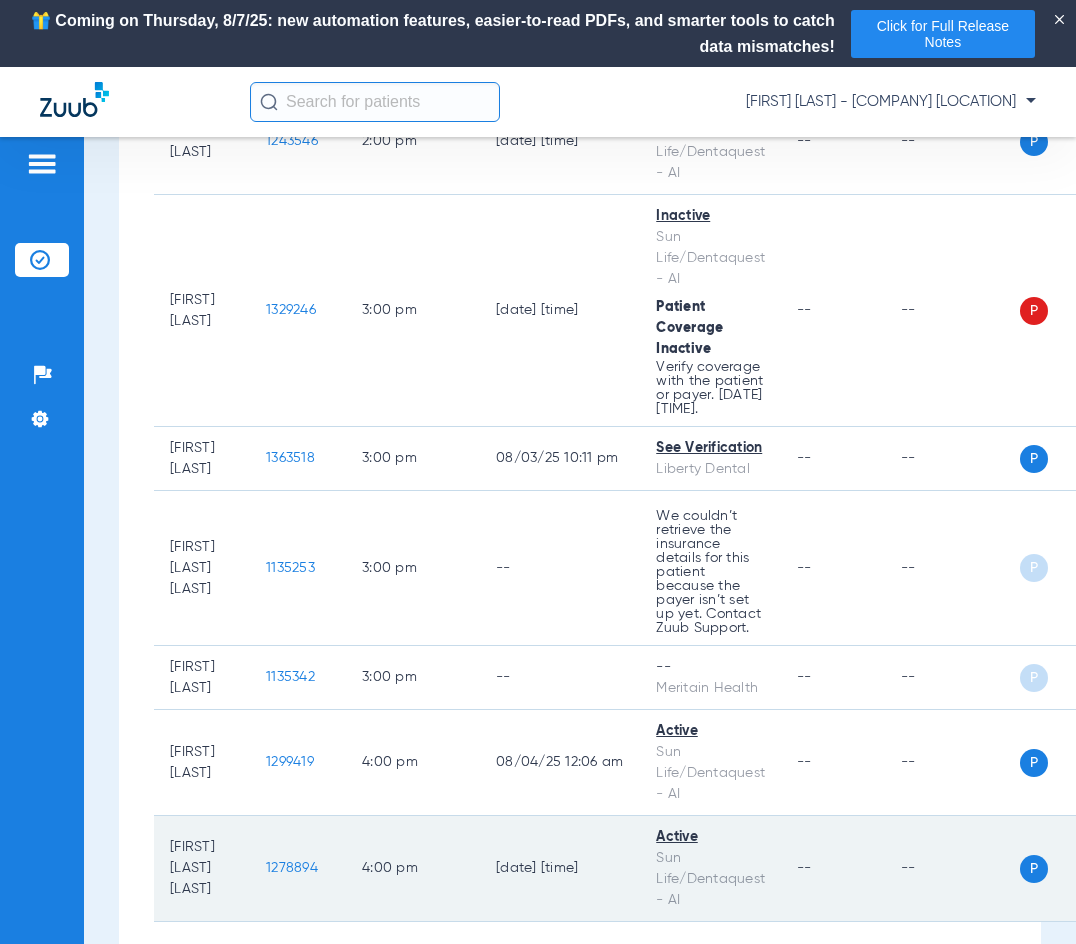 scroll, scrollTop: 4573, scrollLeft: 0, axis: vertical 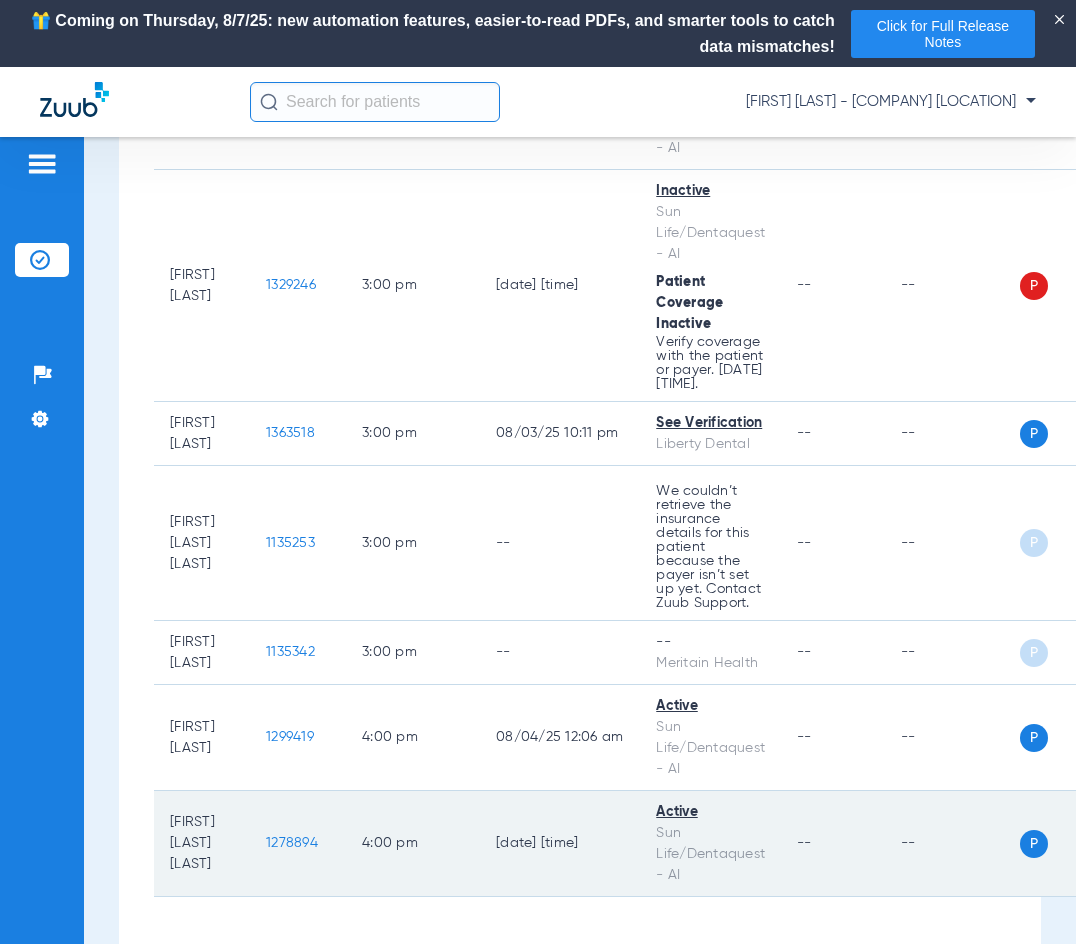 click on "1278894" 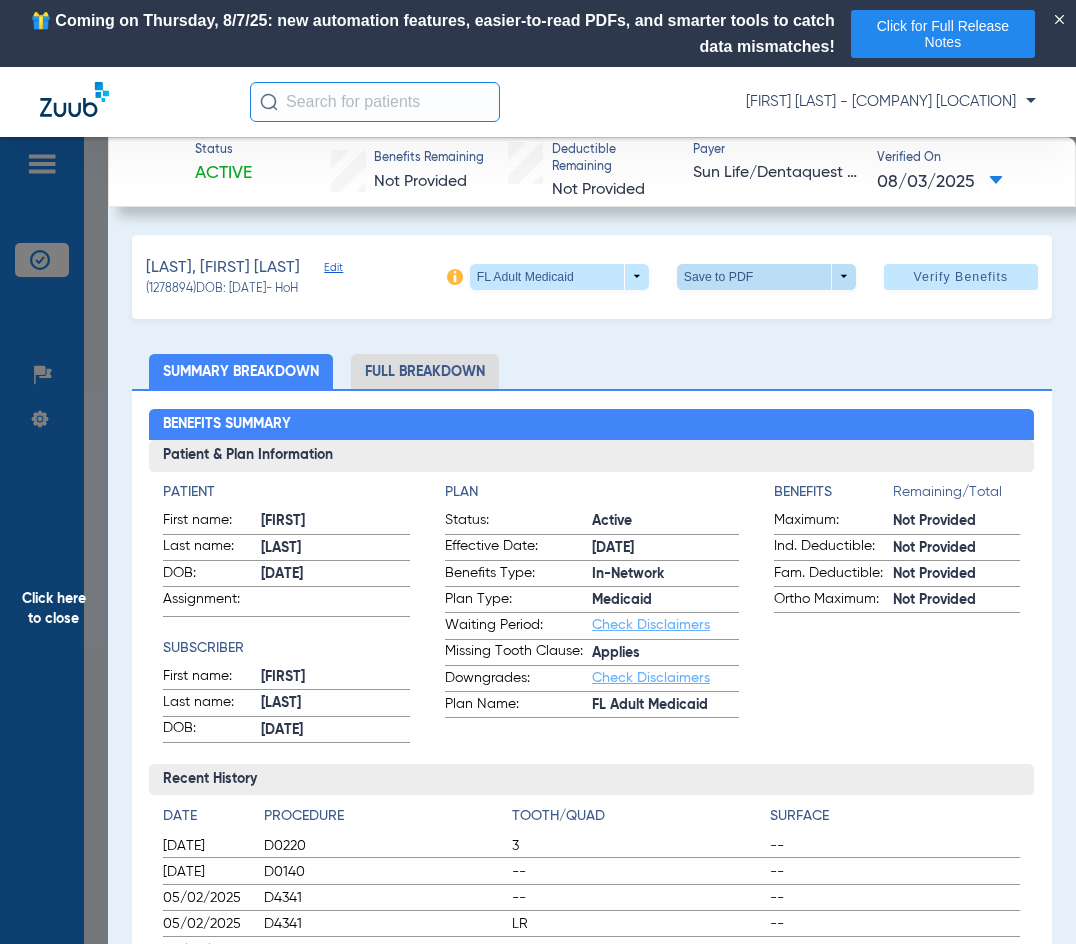 click 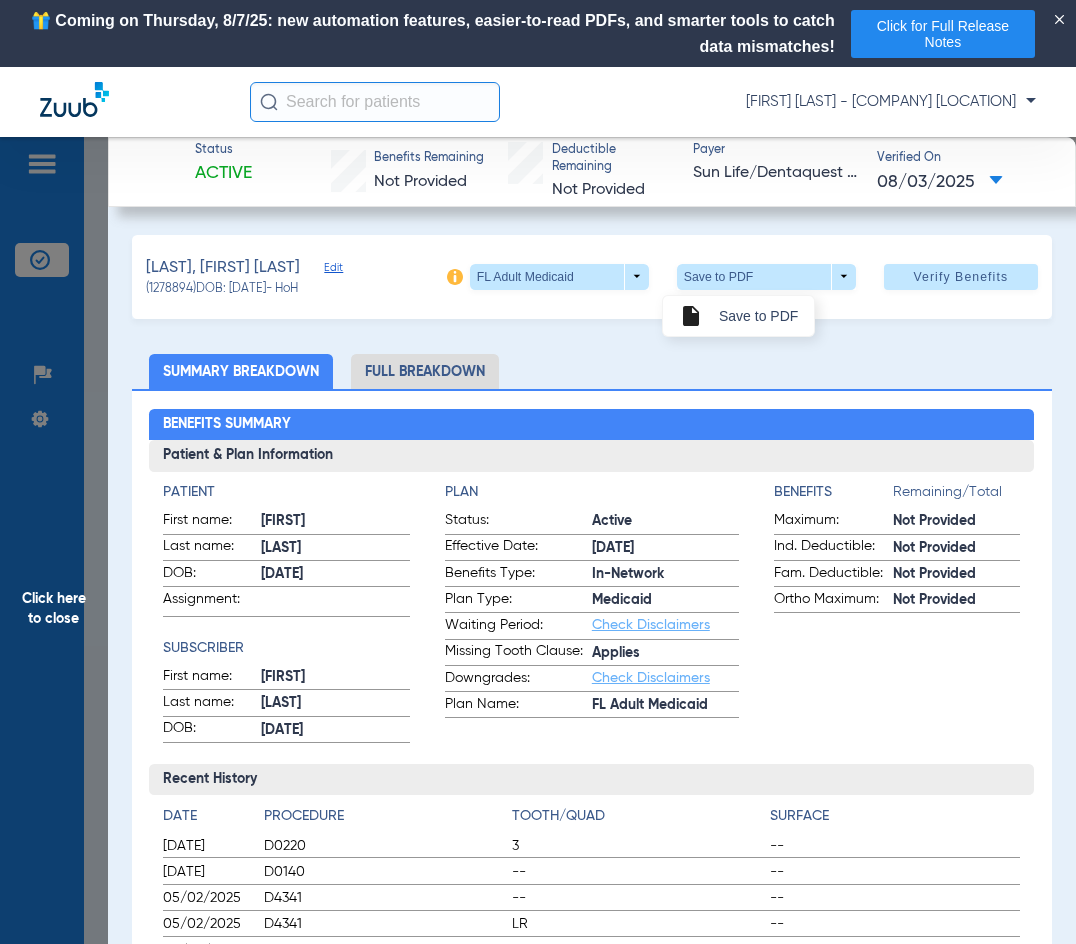 click on "Save to PDF" at bounding box center (758, 316) 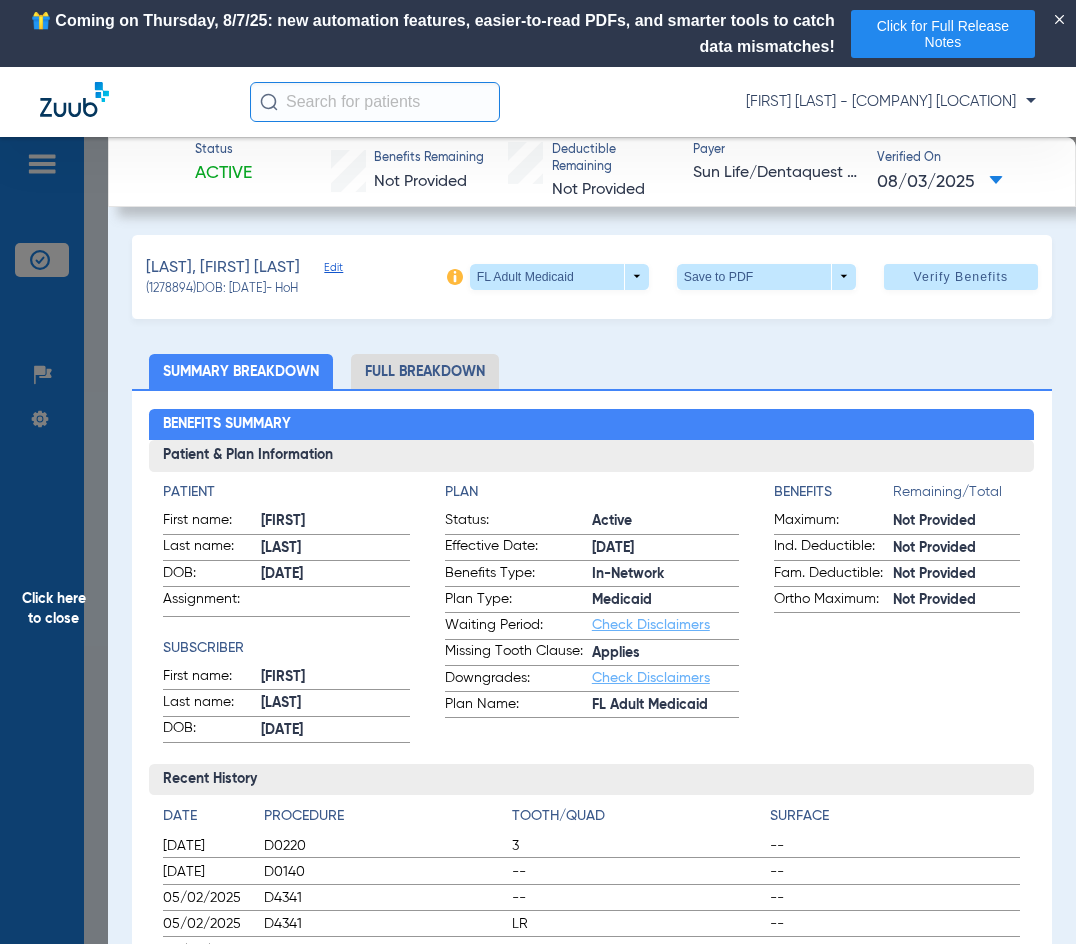 click on "Click here to close" 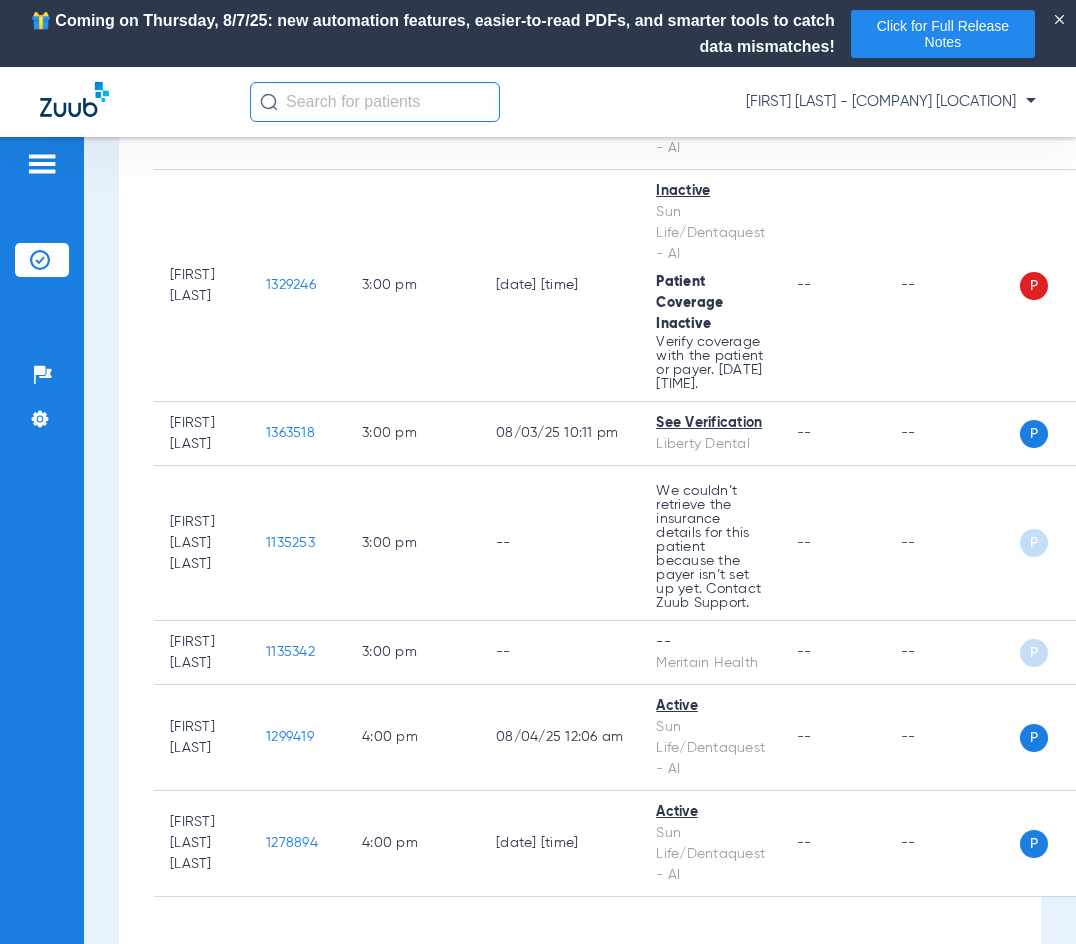 scroll, scrollTop: 3809, scrollLeft: 0, axis: vertical 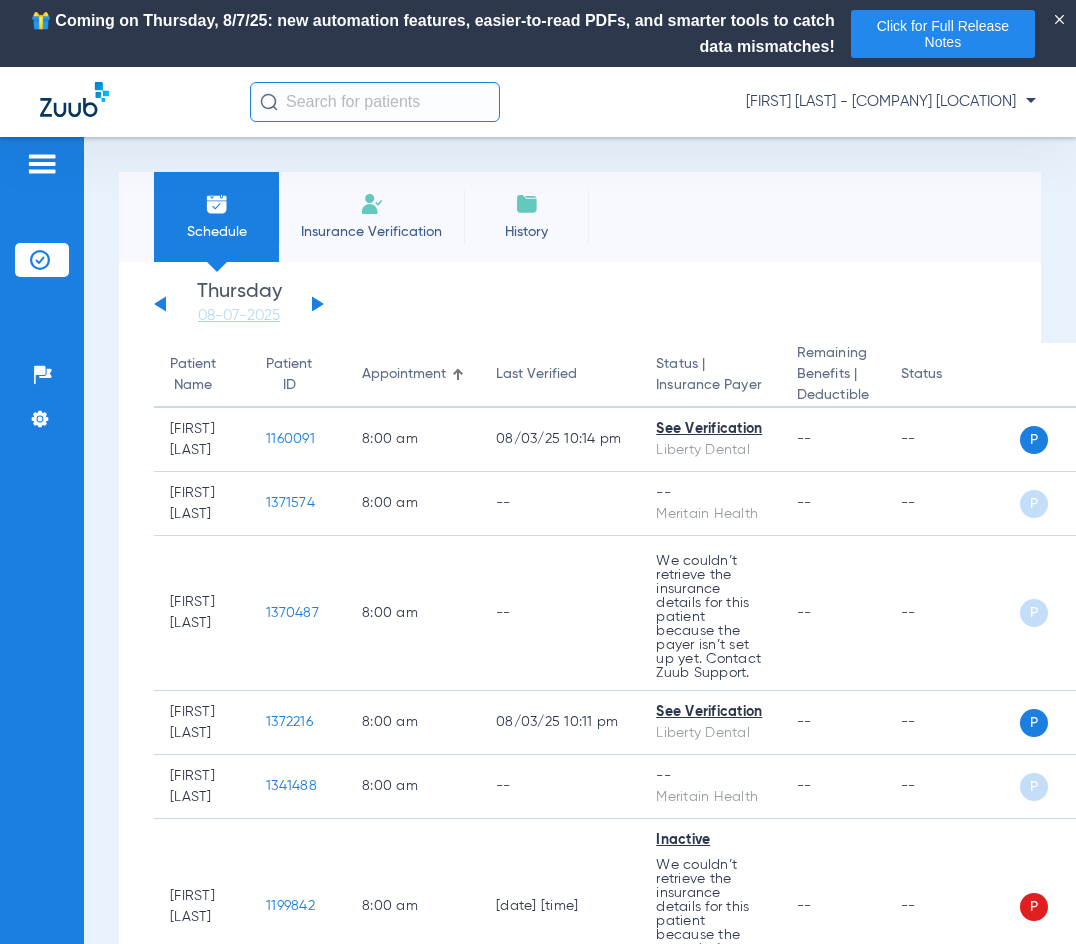 click on "Saturday   05-31-2025   Sunday   06-01-2025   Monday   06-02-2025   Tuesday   06-03-2025   Wednesday   06-04-2025   Thursday   06-05-2025   Friday   06-06-2025   Saturday   06-07-2025   Sunday   06-08-2025   Monday   06-09-2025   Tuesday   06-10-2025   Wednesday   06-11-2025   Thursday   06-12-2025   Friday   06-13-2025   Saturday   06-14-2025   Sunday   06-15-2025   Monday   06-16-2025   Tuesday   06-17-2025   Wednesday   06-18-2025   Thursday   06-19-2025   Friday   06-20-2025   Saturday   06-21-2025   Sunday   06-22-2025   Monday   06-23-2025   Tuesday   06-24-2025   Wednesday   06-25-2025   Thursday   06-26-2025   Friday   06-27-2025   Saturday   06-28-2025   Sunday   06-29-2025   Monday   06-30-2025   Tuesday   07-01-2025   Wednesday   07-02-2025   Thursday   07-03-2025   Friday   07-04-2025   Saturday   07-05-2025   Sunday   07-06-2025   Monday   07-07-2025   Tuesday   07-08-2025   Wednesday   07-09-2025   Thursday   07-10-2025   Friday   07-11-2025   Saturday   07-12-2025   Sunday   07-13-2025" 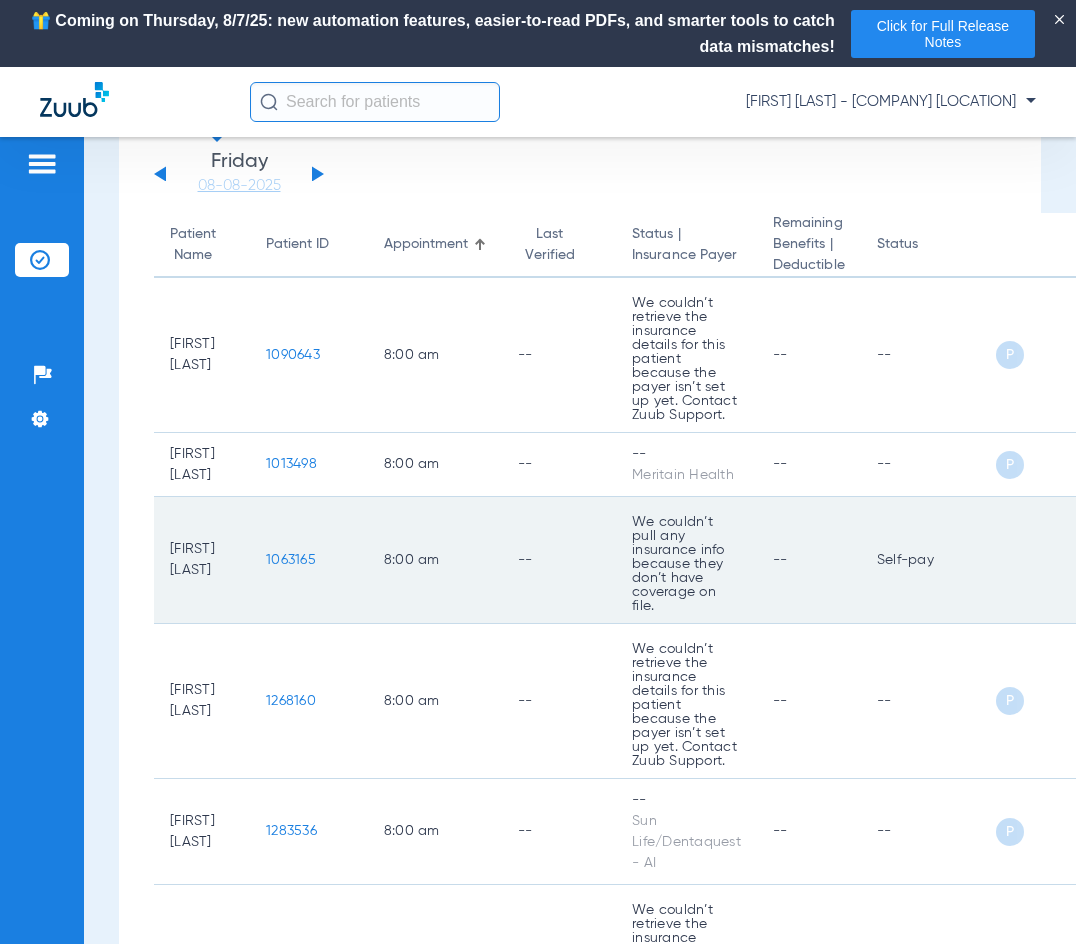 scroll, scrollTop: 200, scrollLeft: 0, axis: vertical 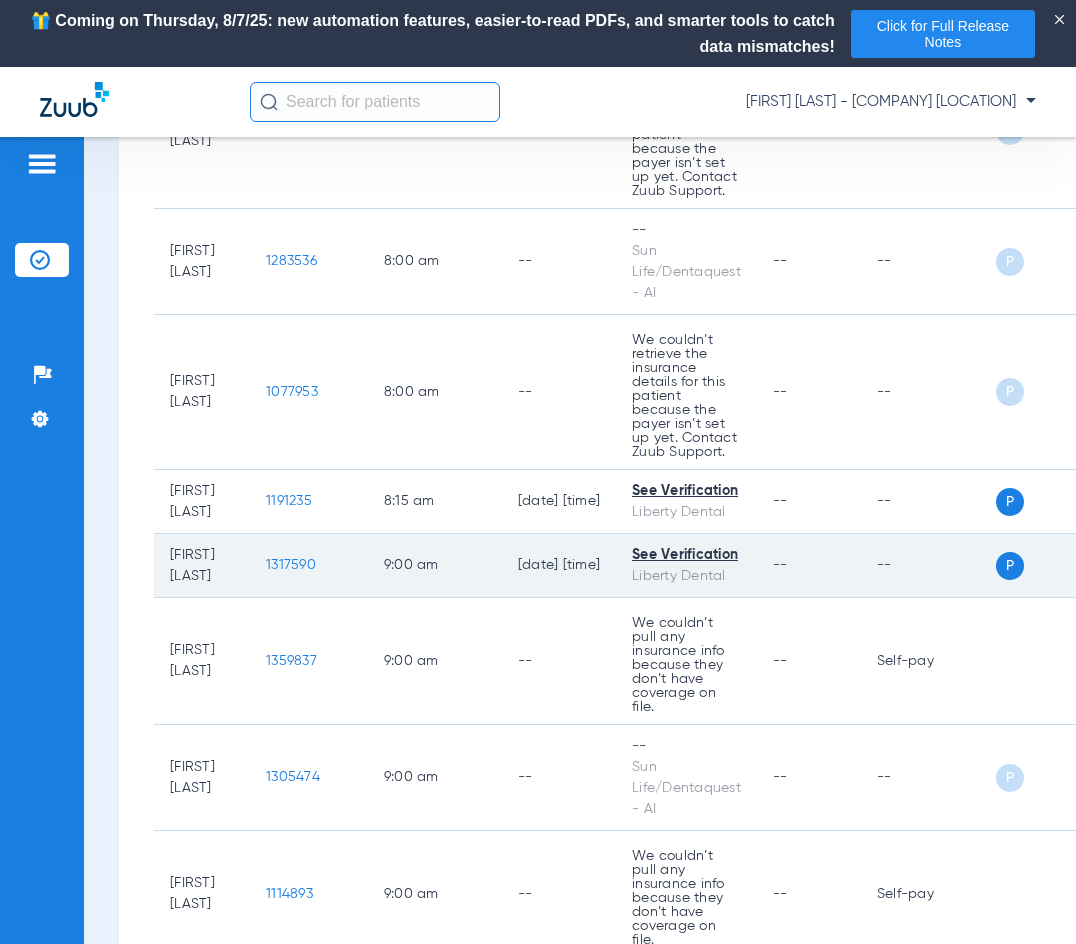 click on "1317590" 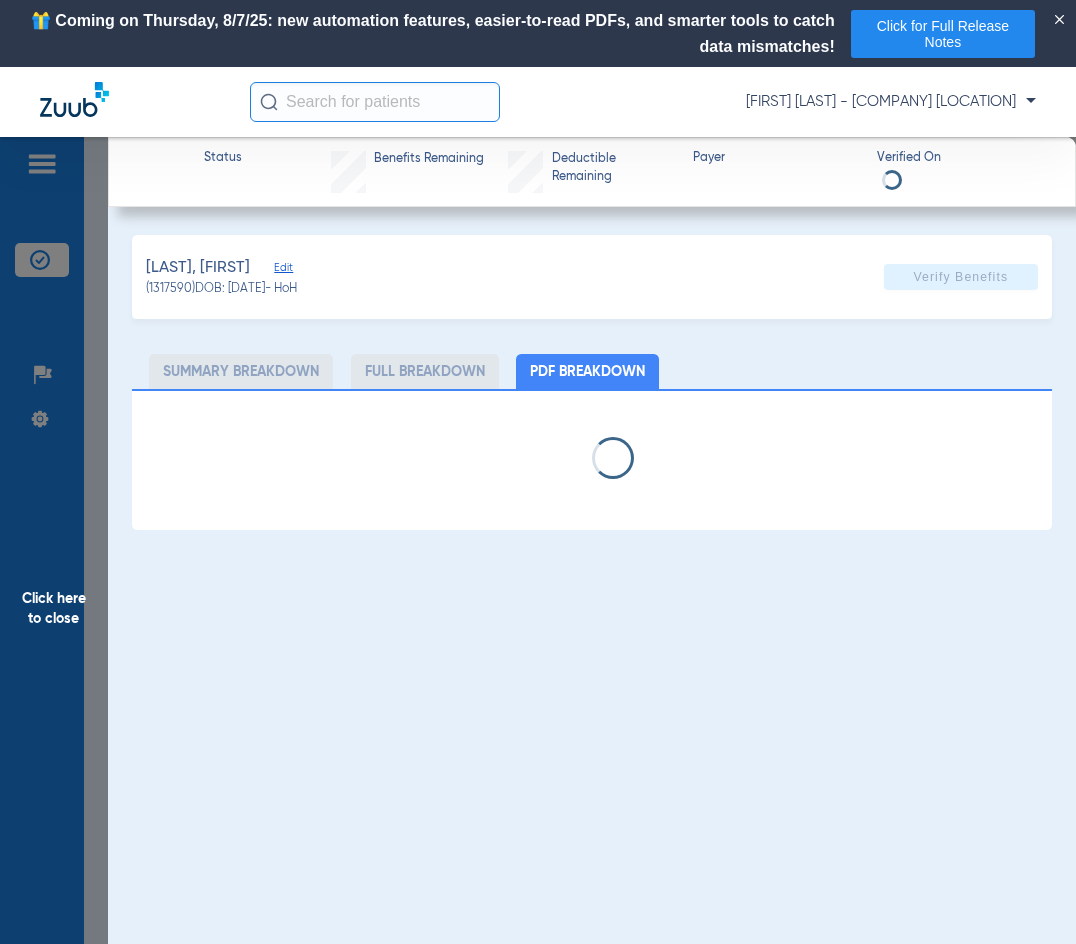 select on "page-width" 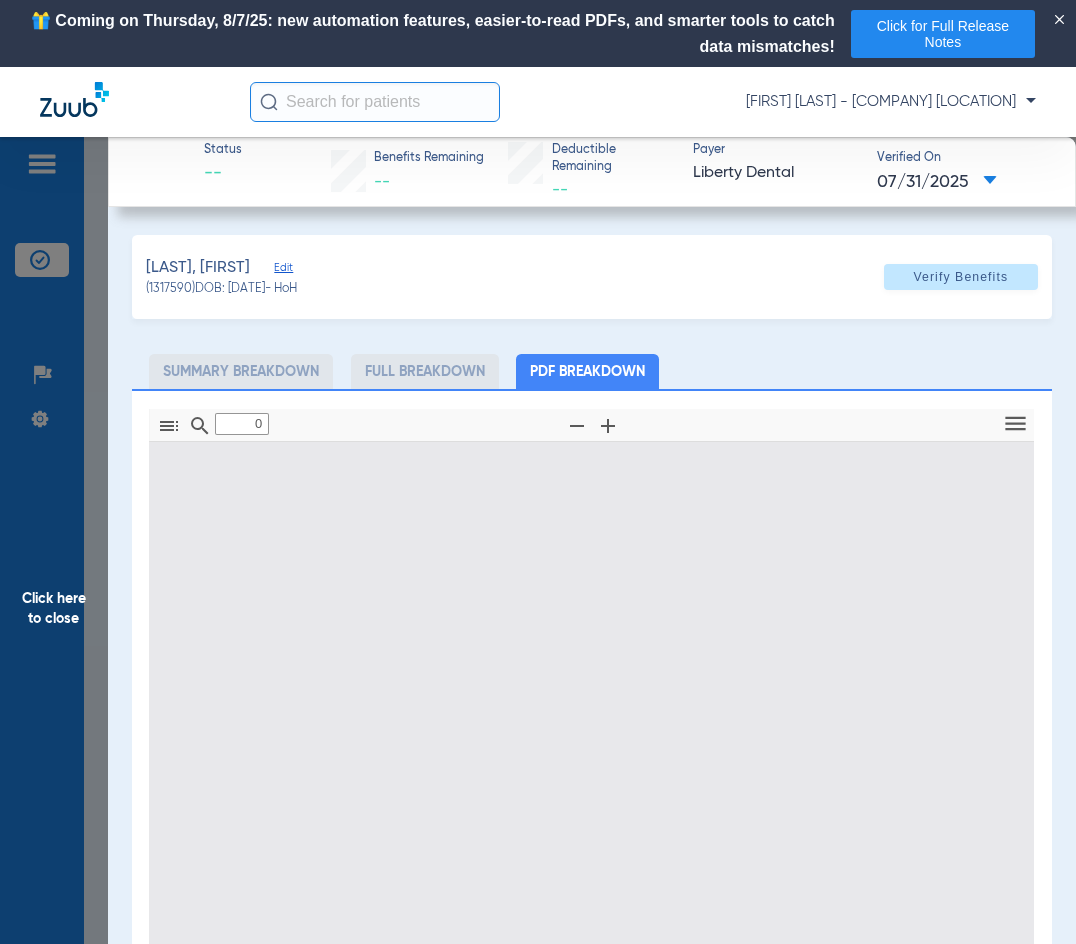 type on "1" 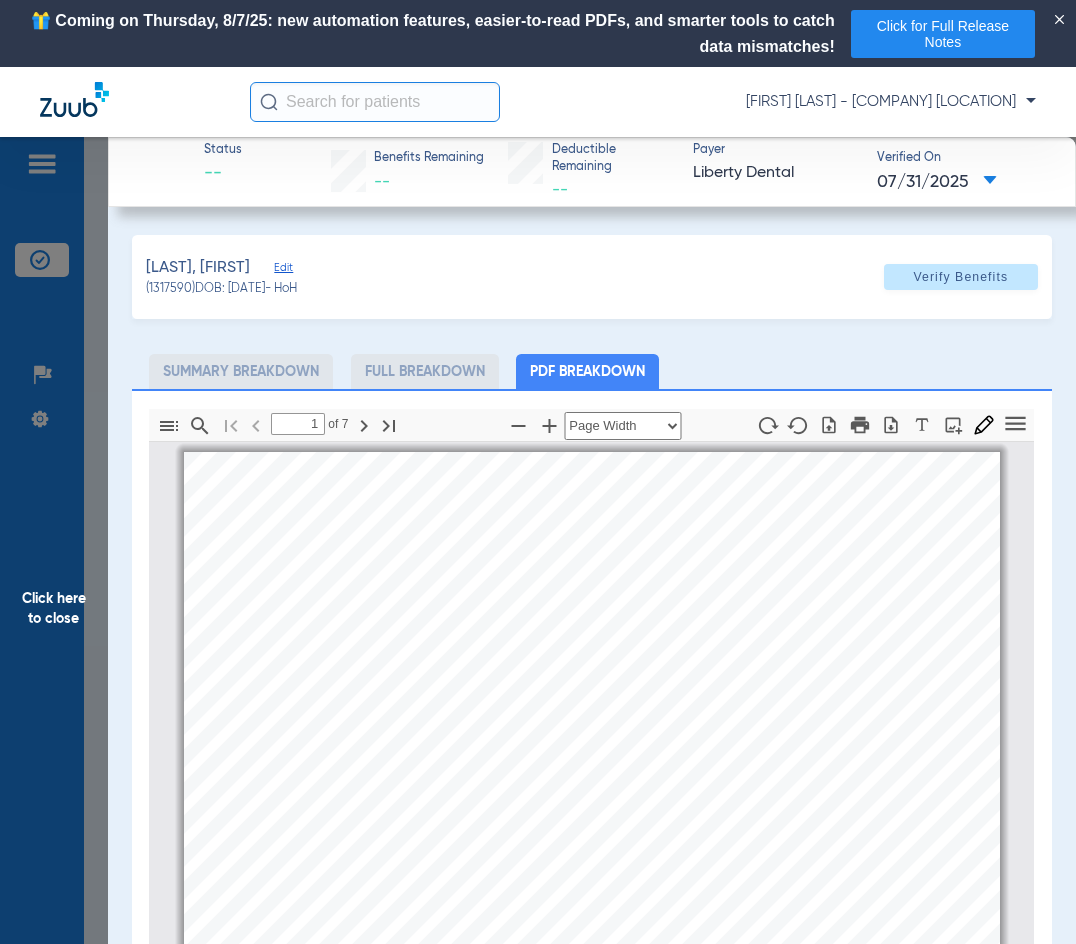 scroll, scrollTop: 10, scrollLeft: 0, axis: vertical 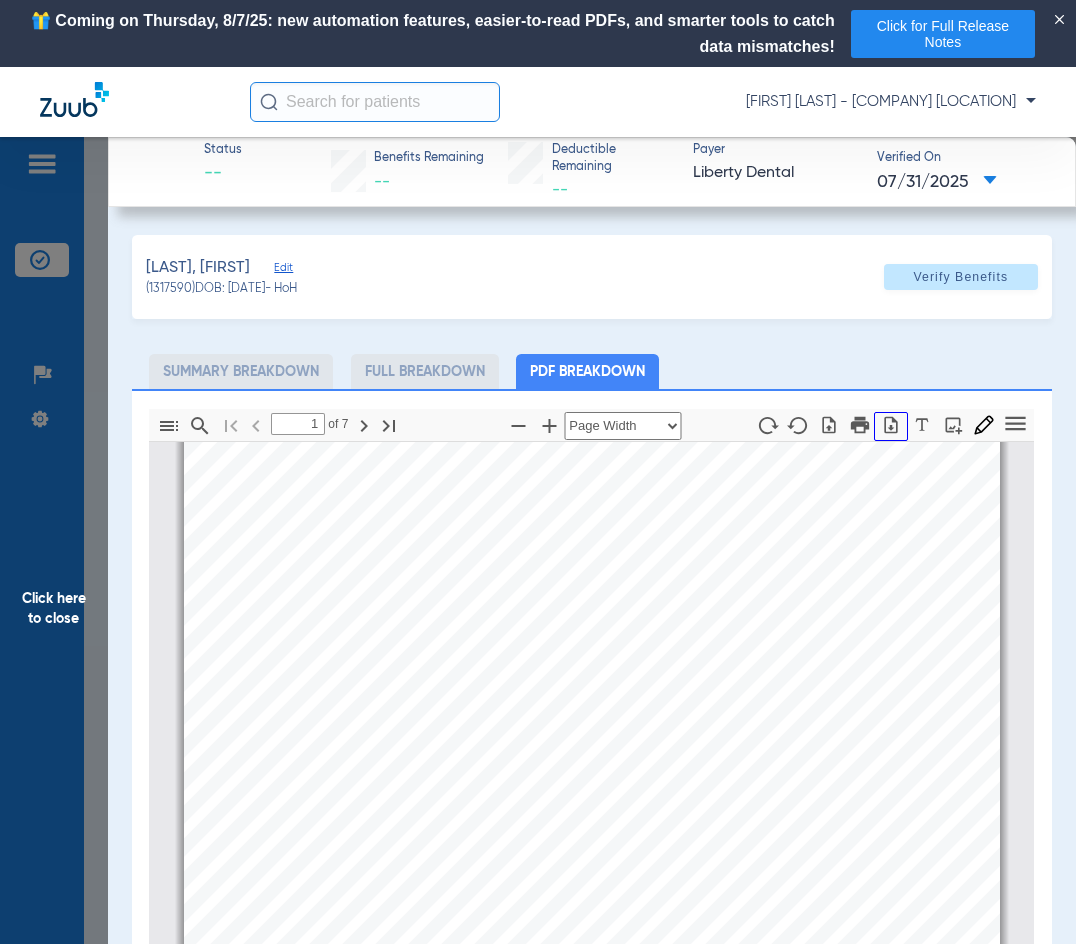 click 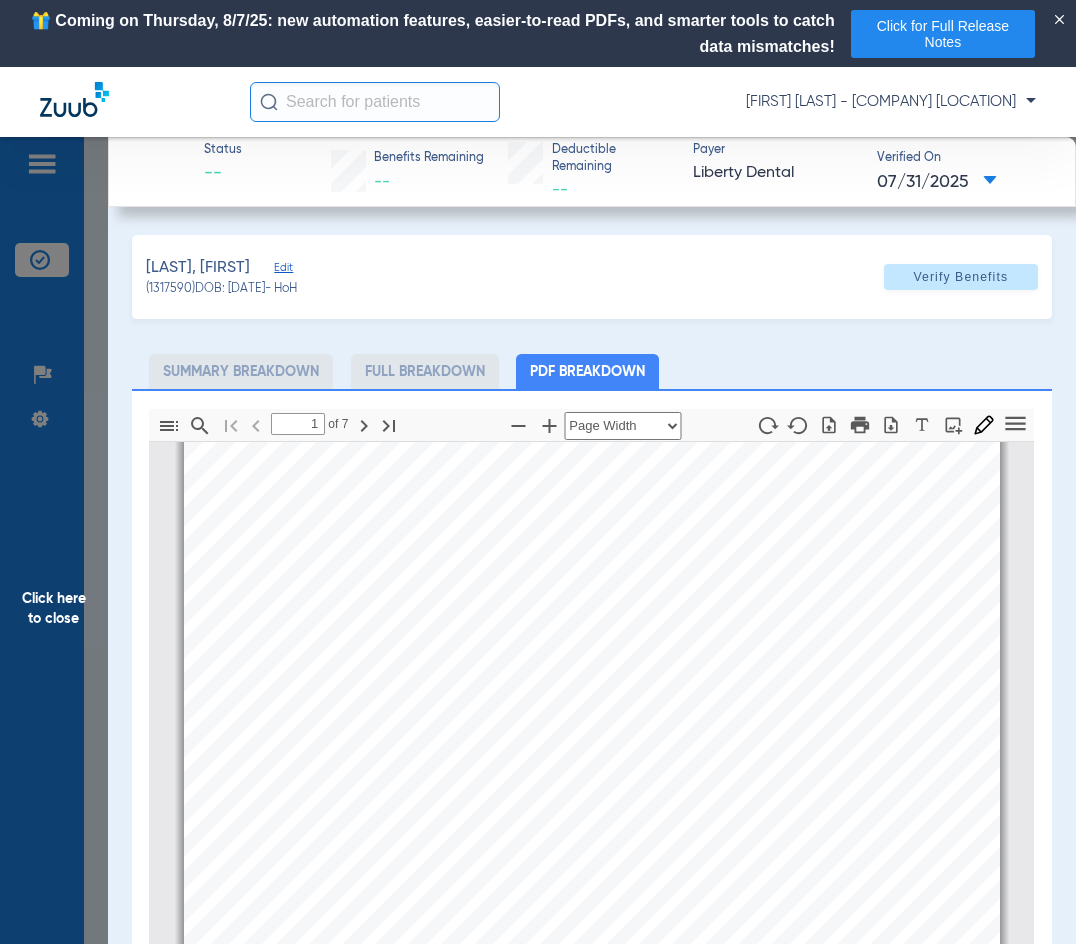 click on "Click here to close" 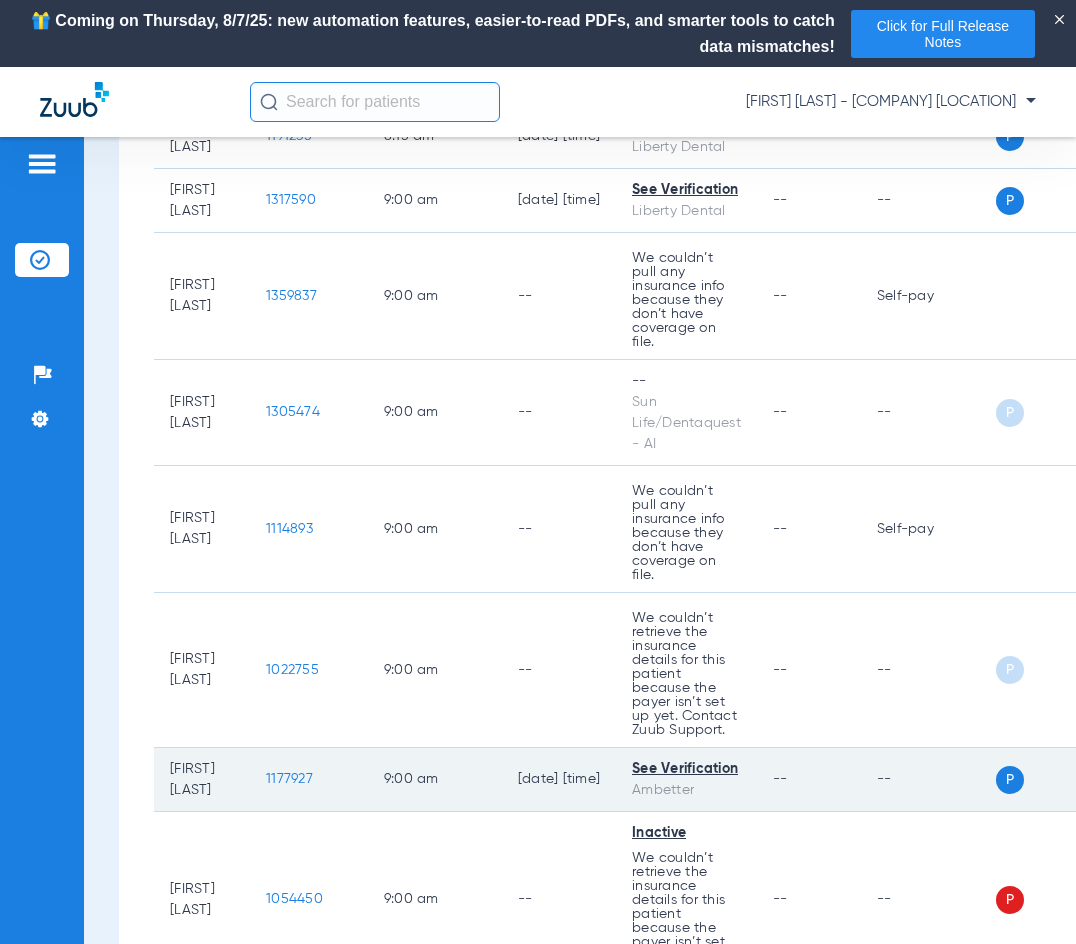 scroll, scrollTop: 1100, scrollLeft: 0, axis: vertical 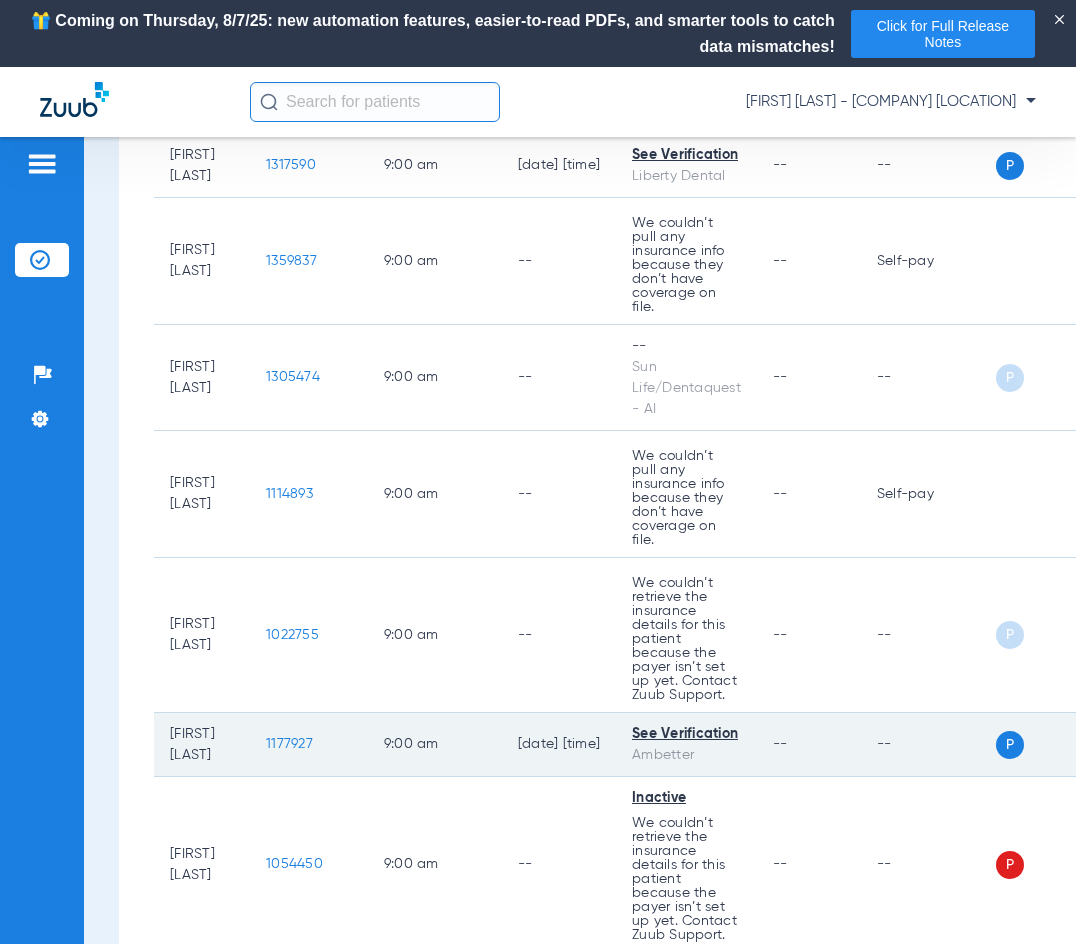 click on "1177927" 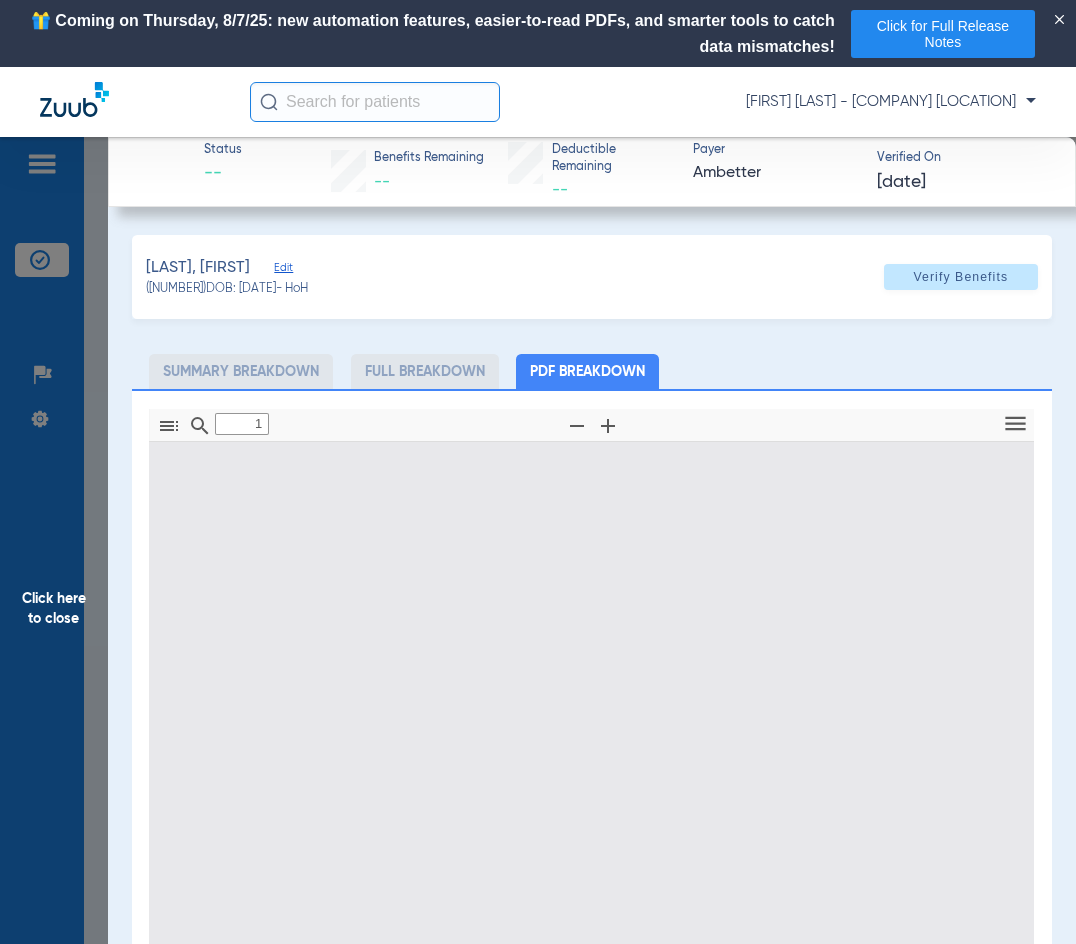 type on "0" 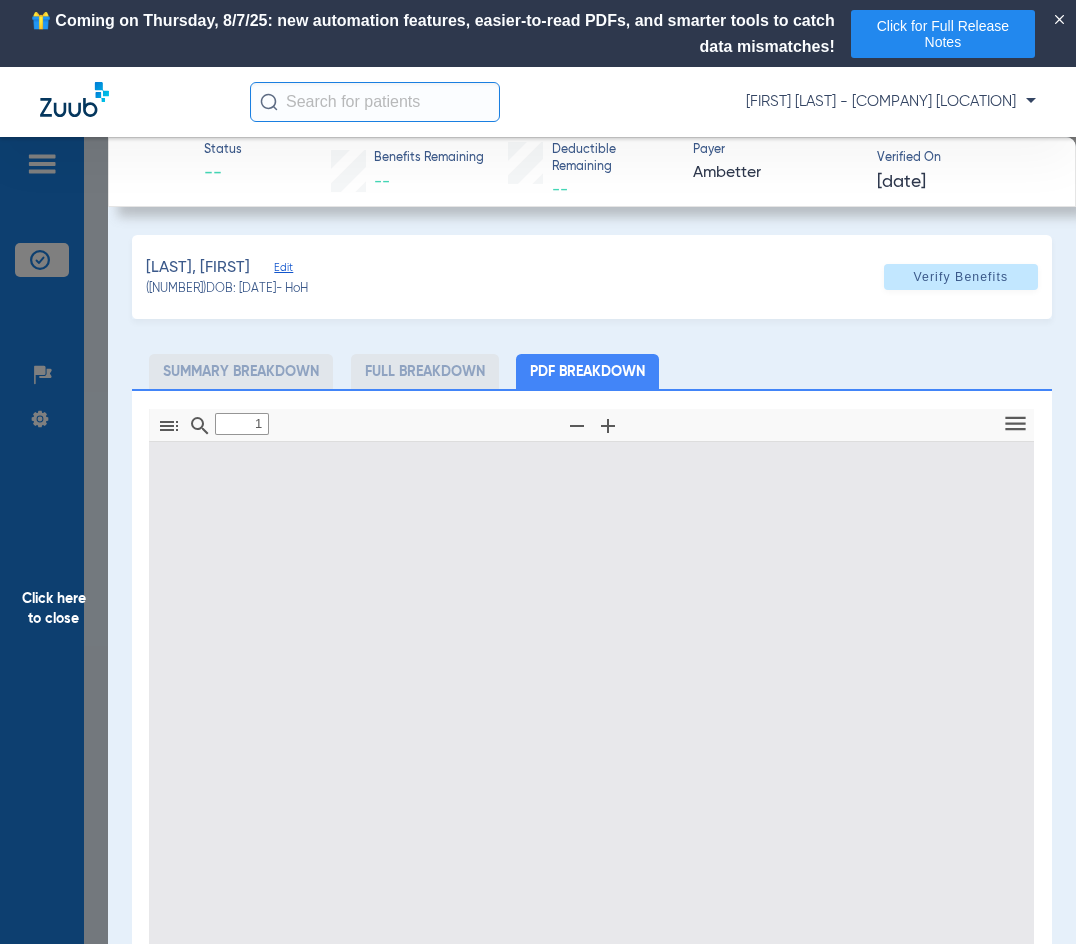 select on "page-width" 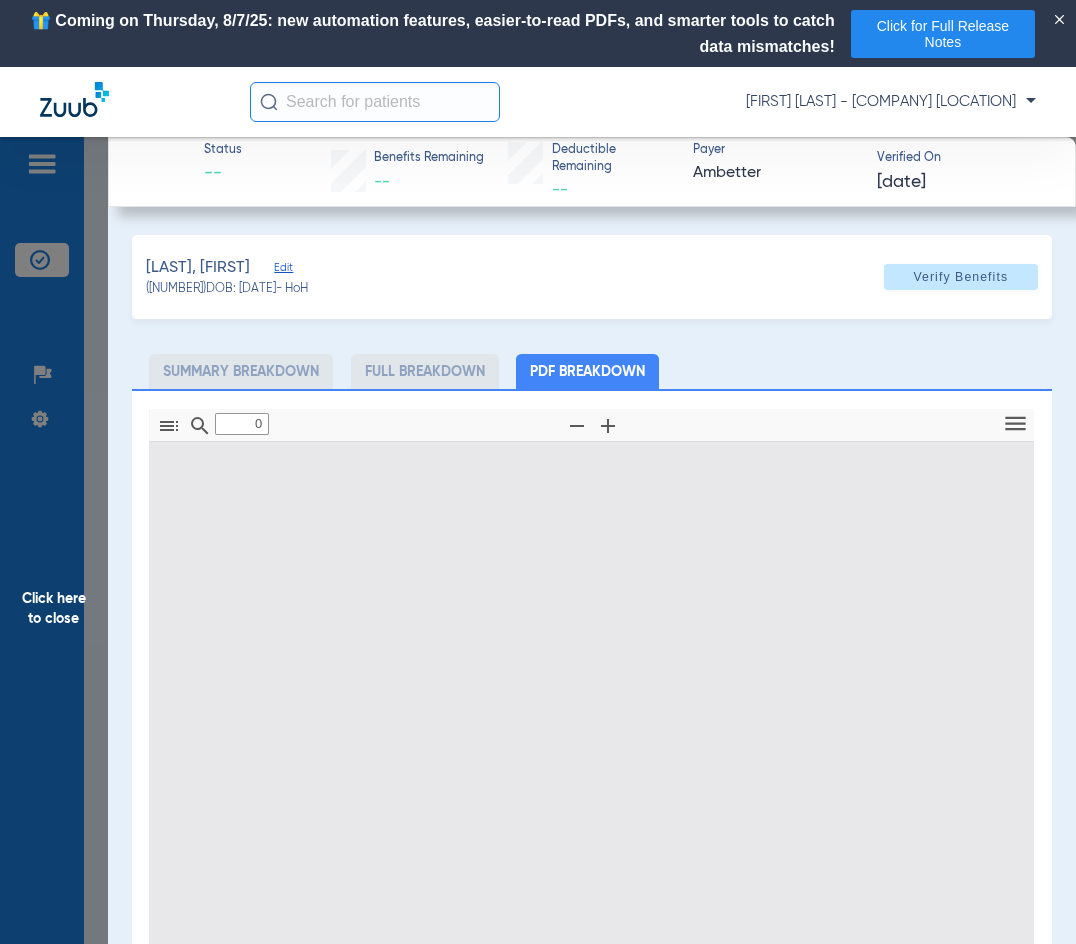 type on "1" 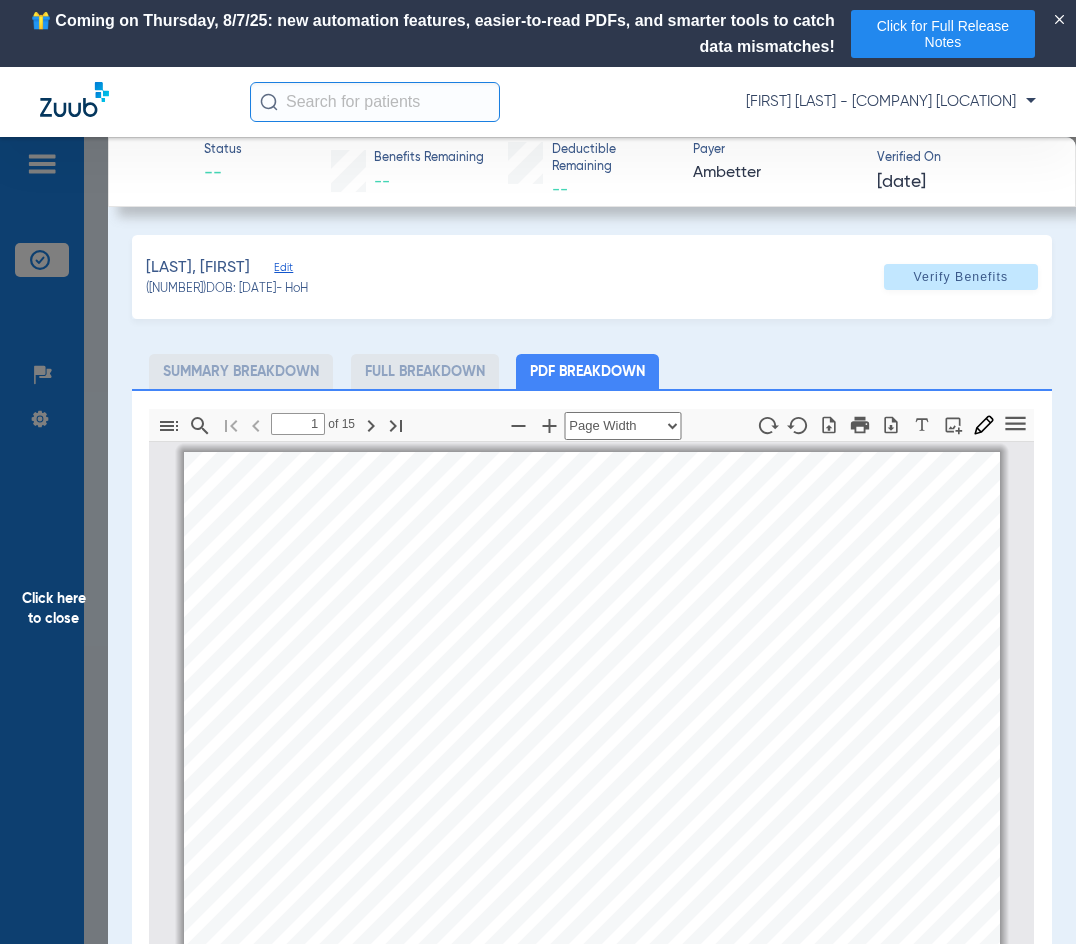 scroll, scrollTop: 10, scrollLeft: 0, axis: vertical 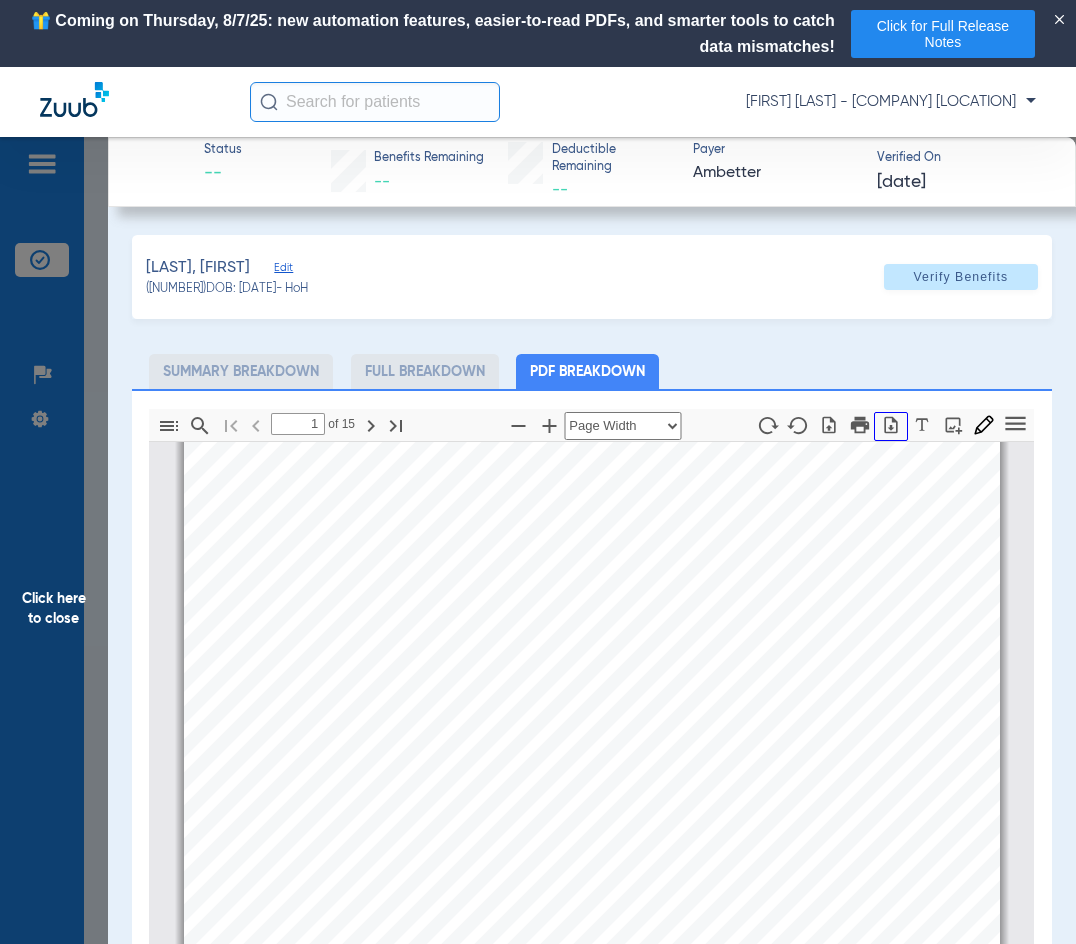 click 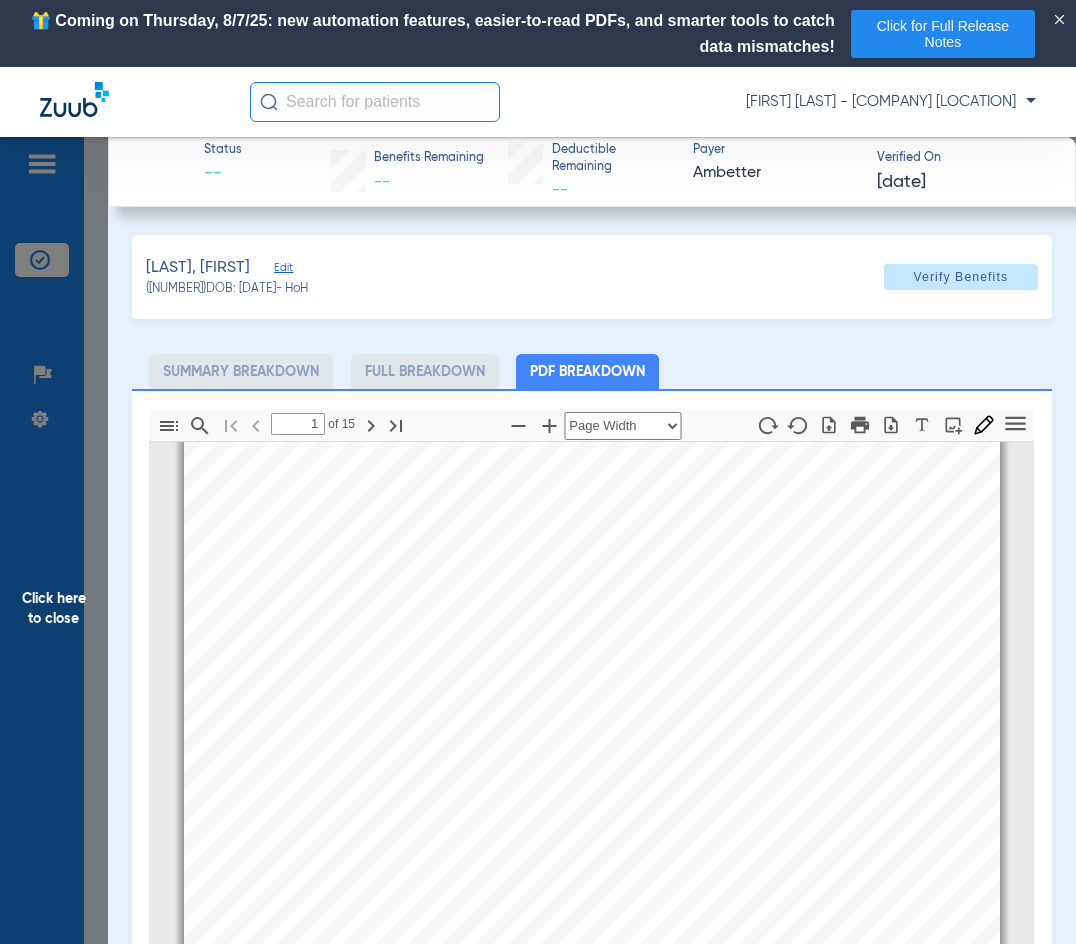 click on "Click here to close" 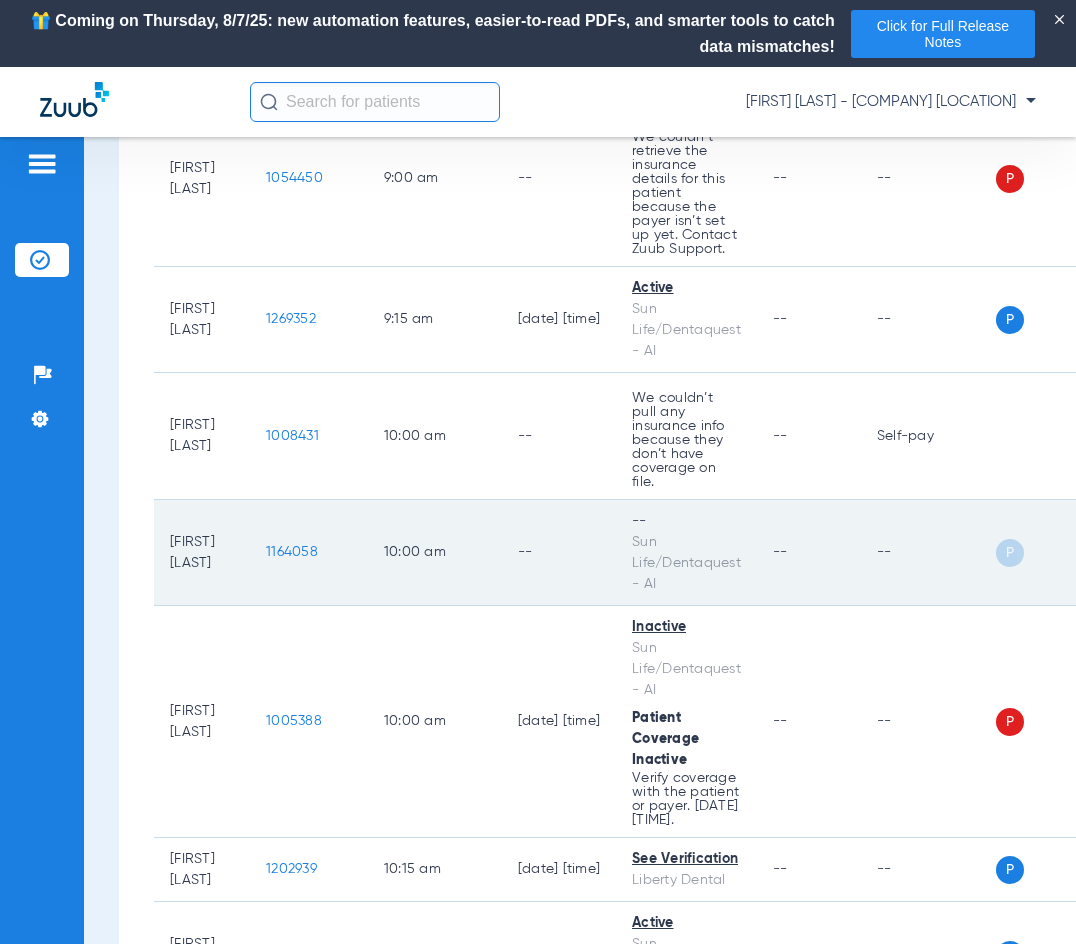 scroll, scrollTop: 1800, scrollLeft: 0, axis: vertical 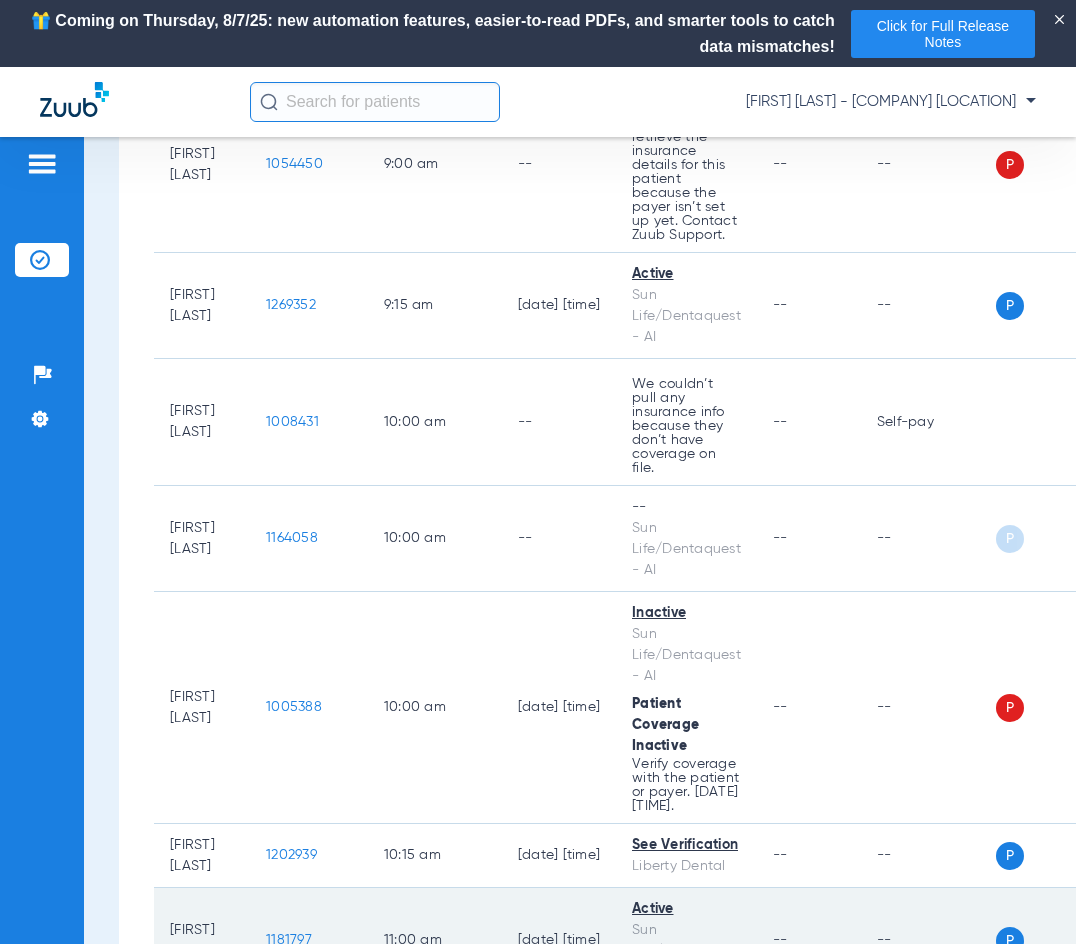 click on "1181797" 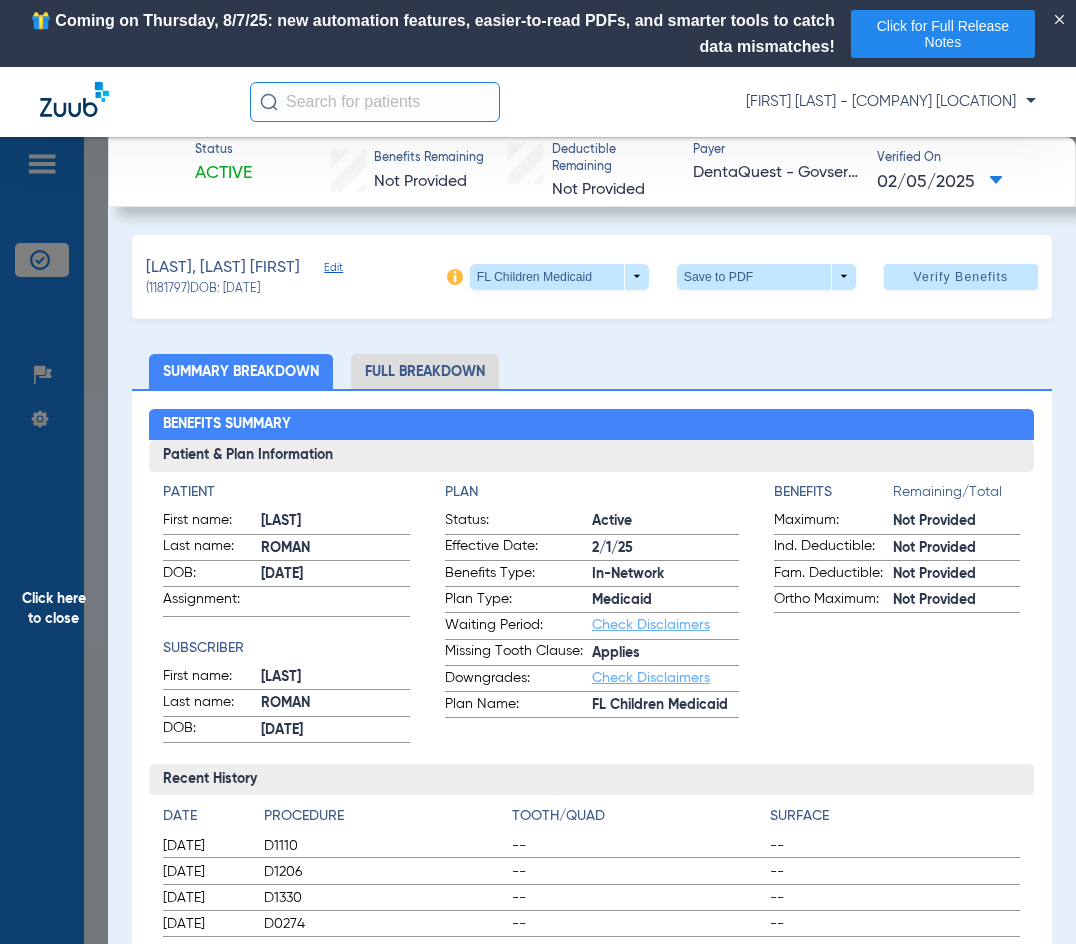 click 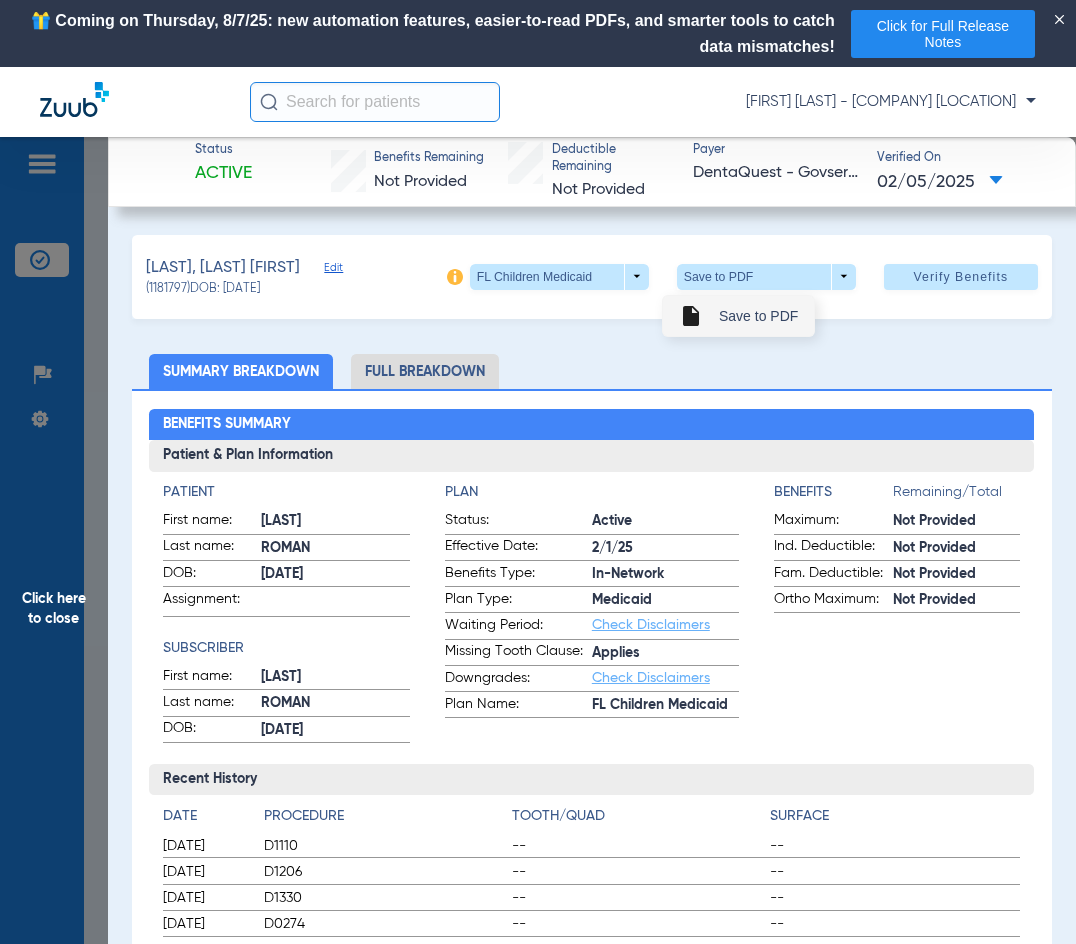 click on "Save to PDF" at bounding box center (758, 316) 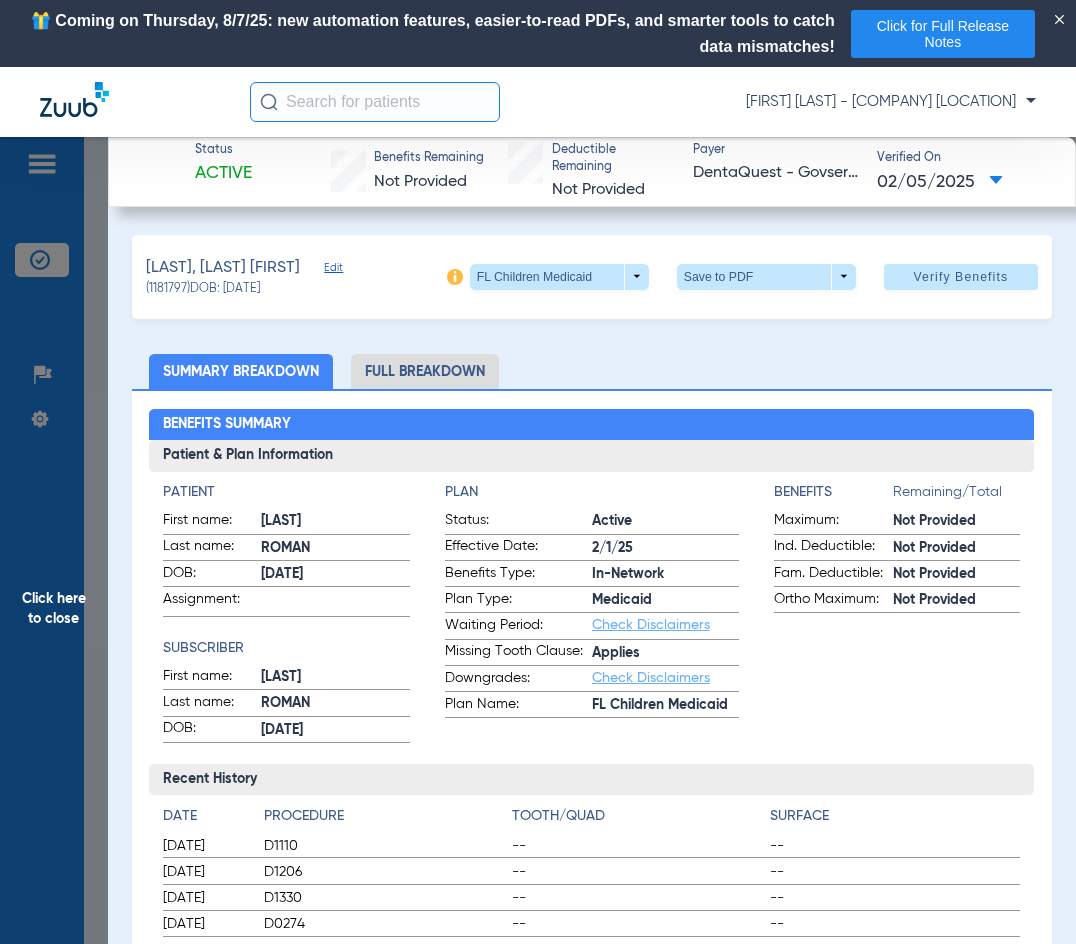 click on "Click here to close" 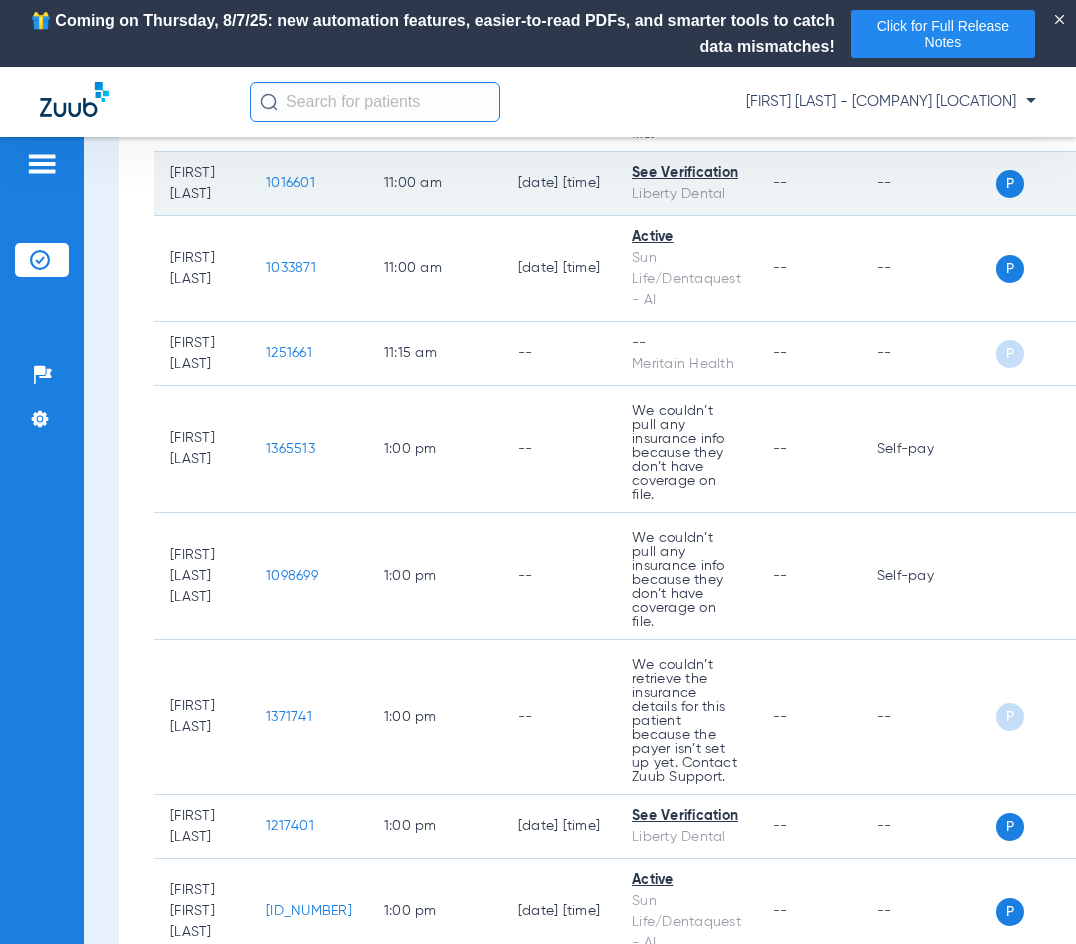 scroll, scrollTop: 2800, scrollLeft: 0, axis: vertical 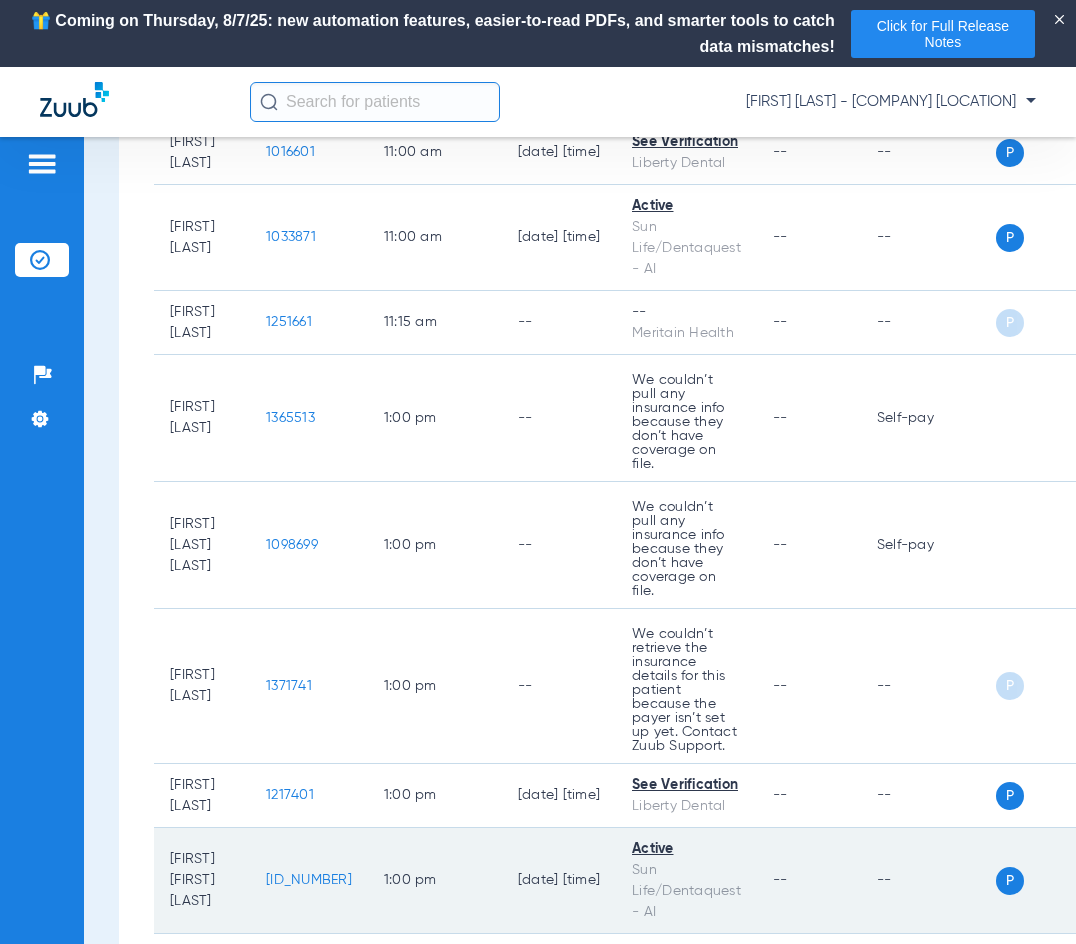click on "[ID_NUMBER]" 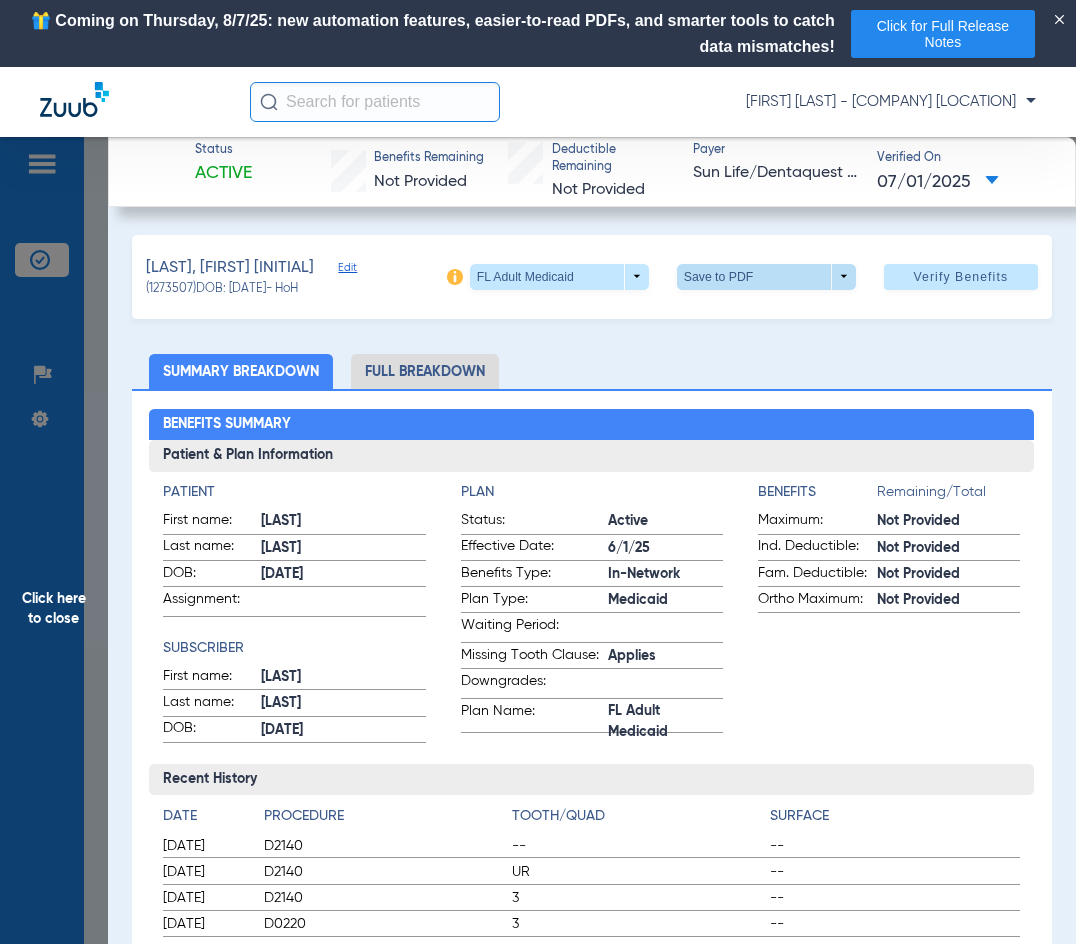 click on "Save to PDF  arrow_drop_down" 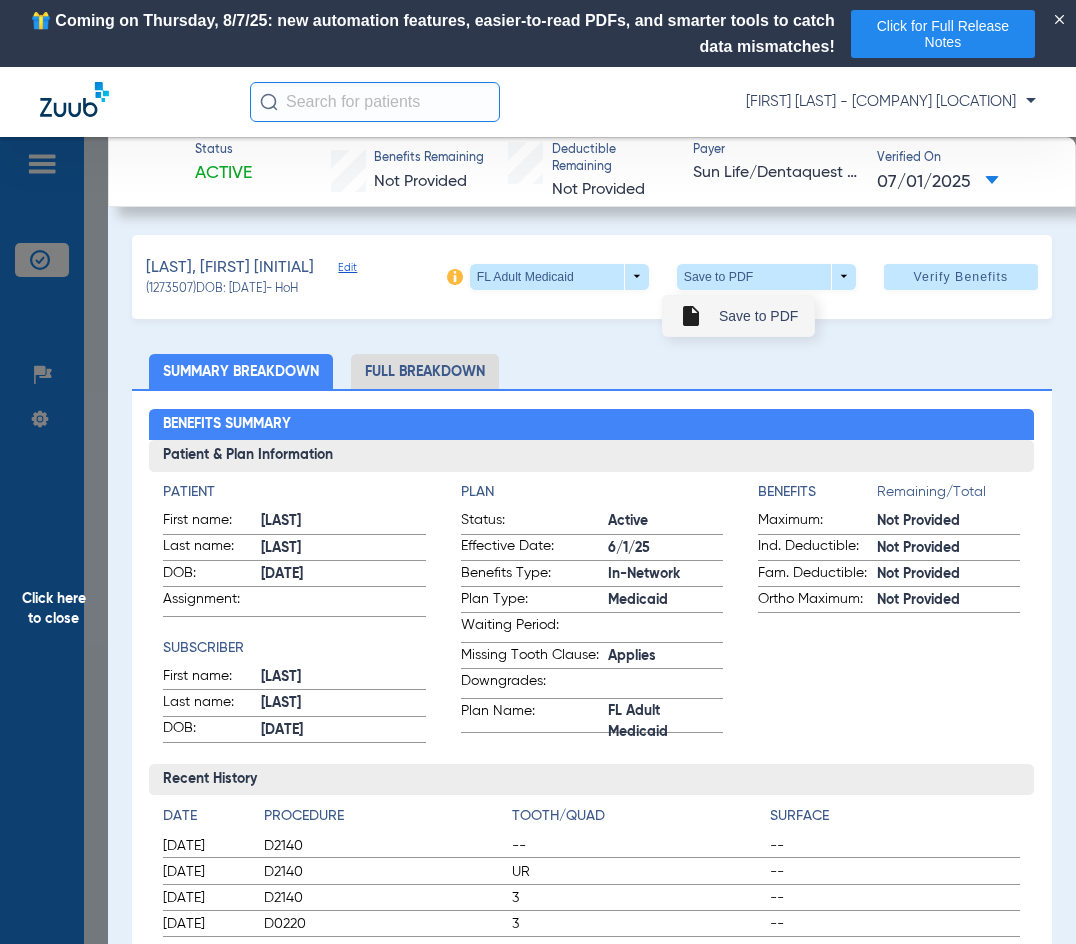 click on "insert_drive_file  Save to PDF" at bounding box center [738, 316] 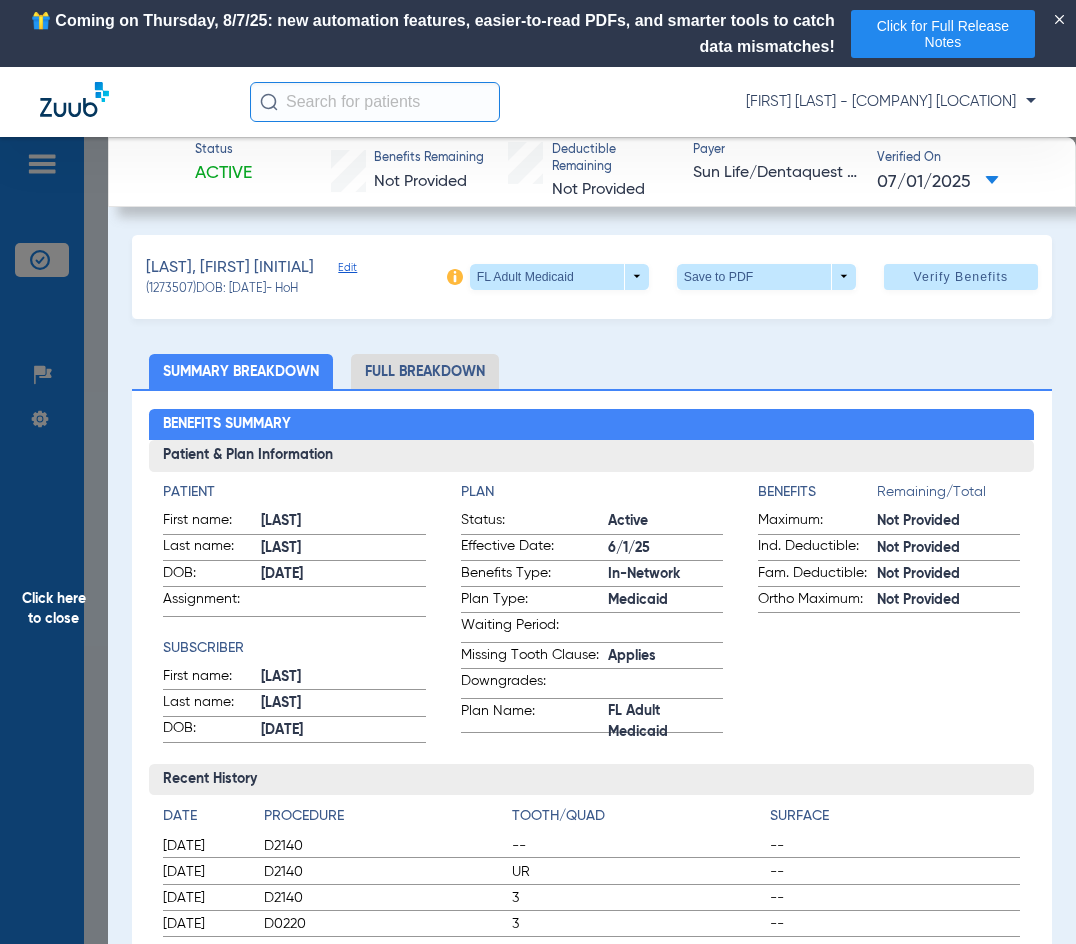 click on "Click here to close" 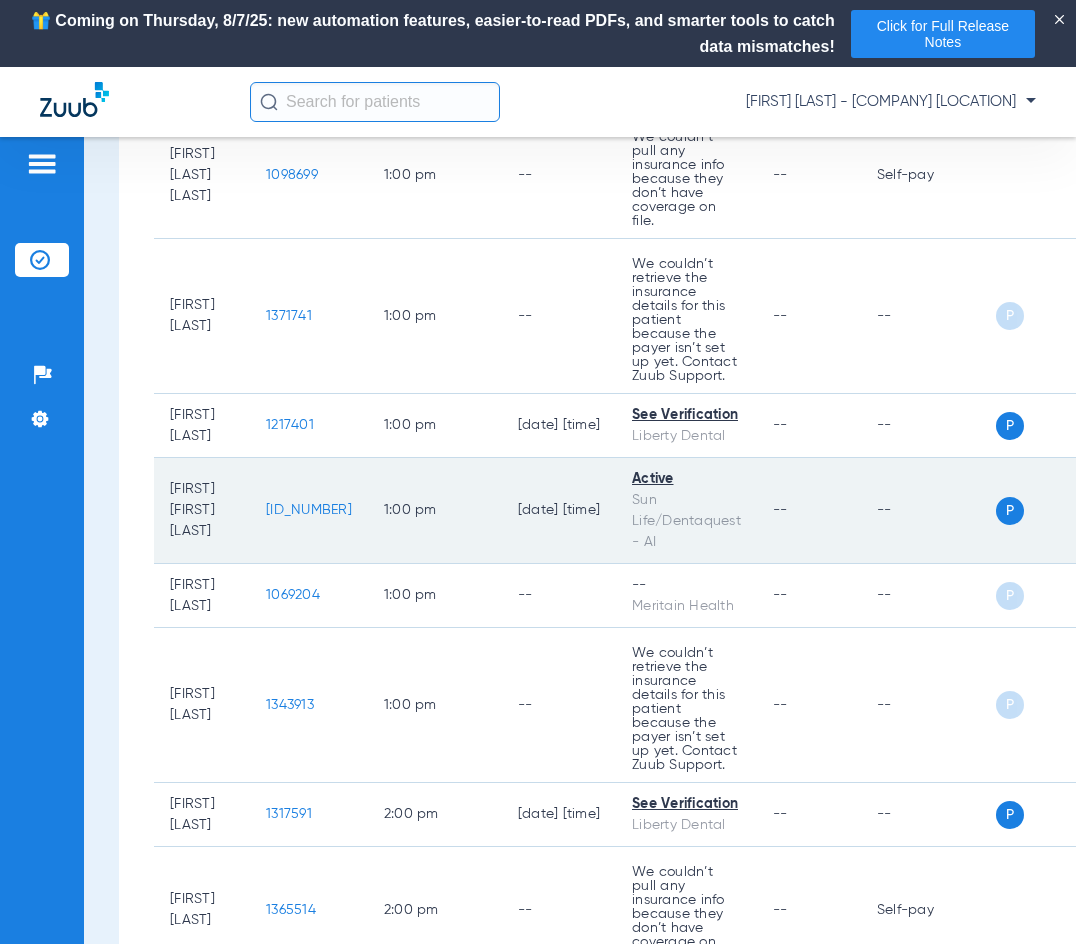 scroll, scrollTop: 3200, scrollLeft: 0, axis: vertical 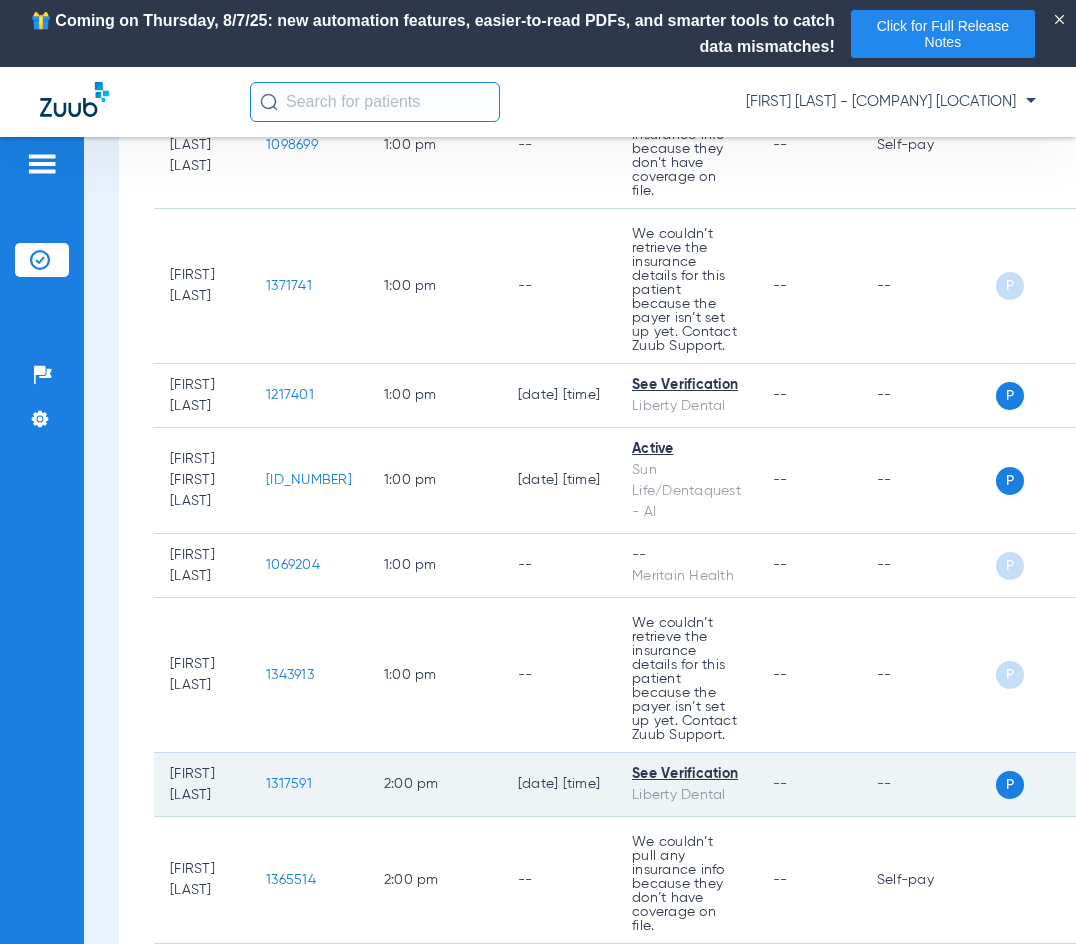 click on "1317591" 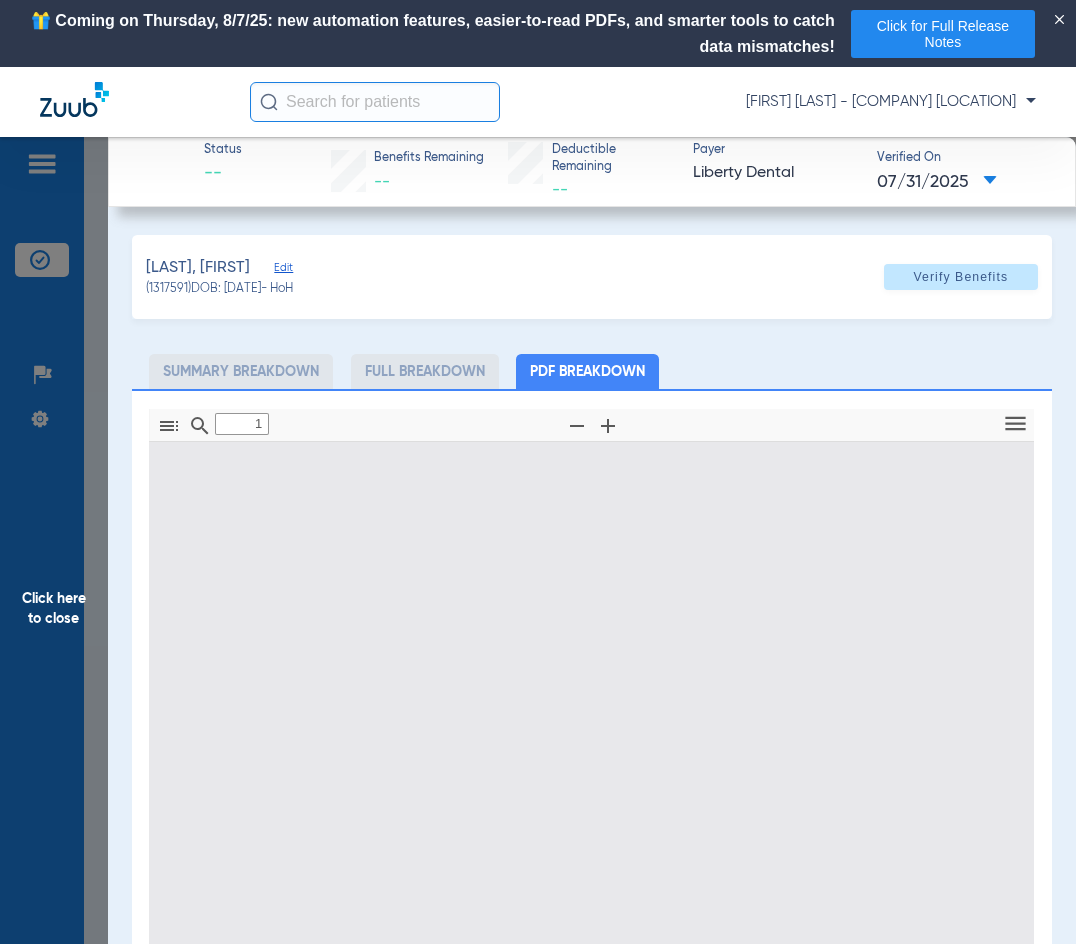 type on "0" 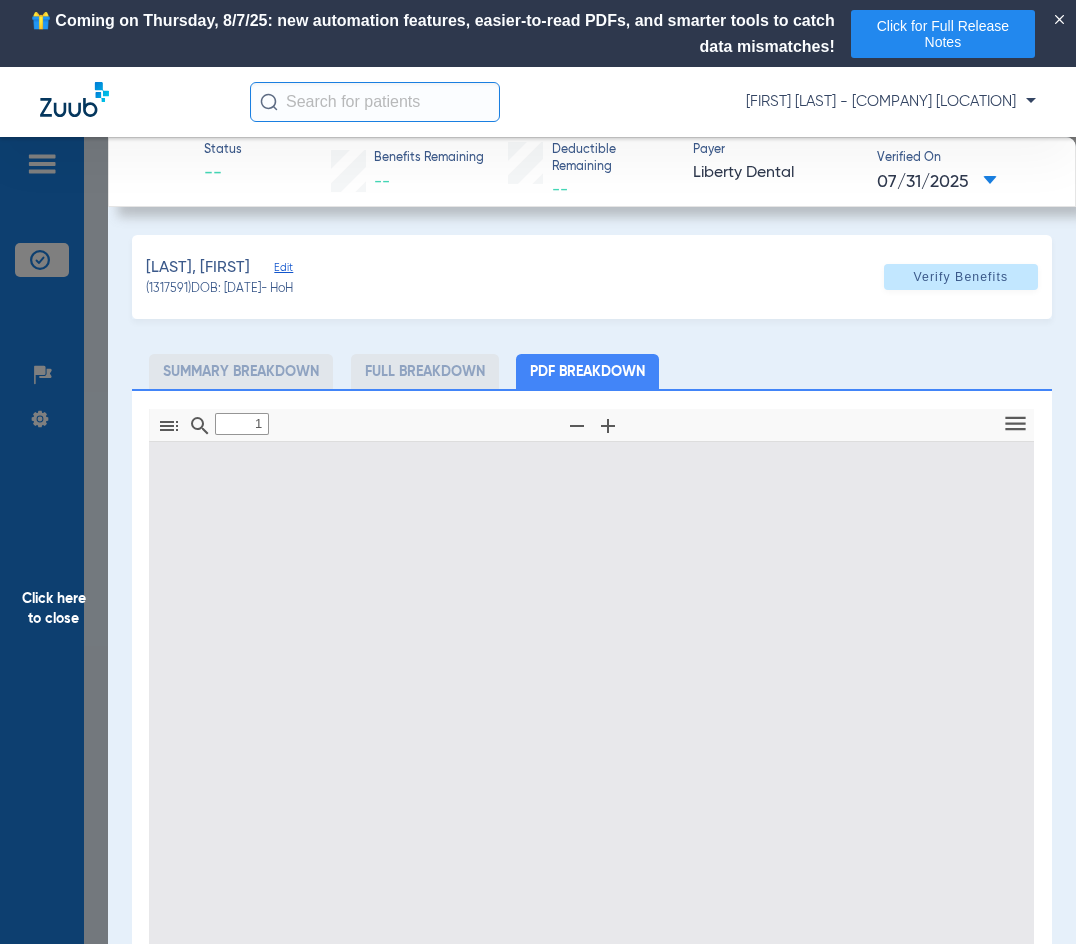 select on "page-width" 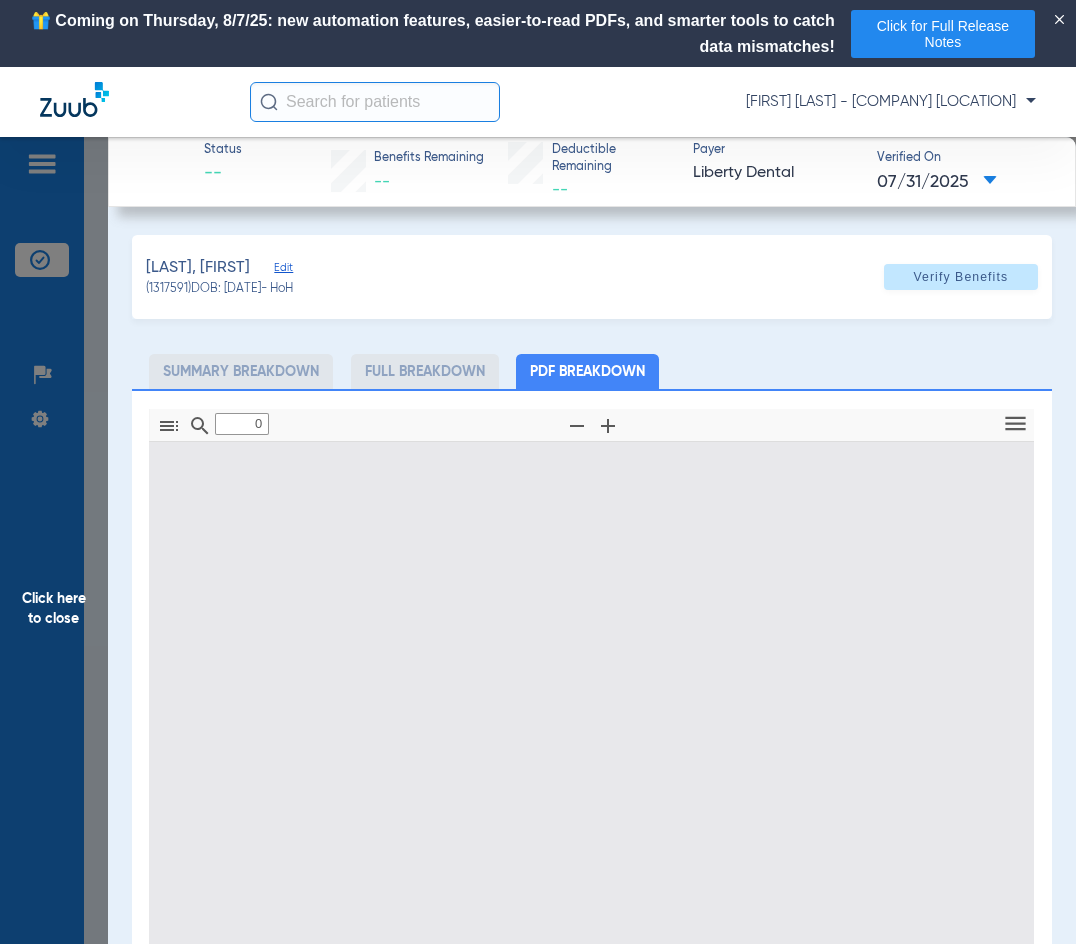 type on "1" 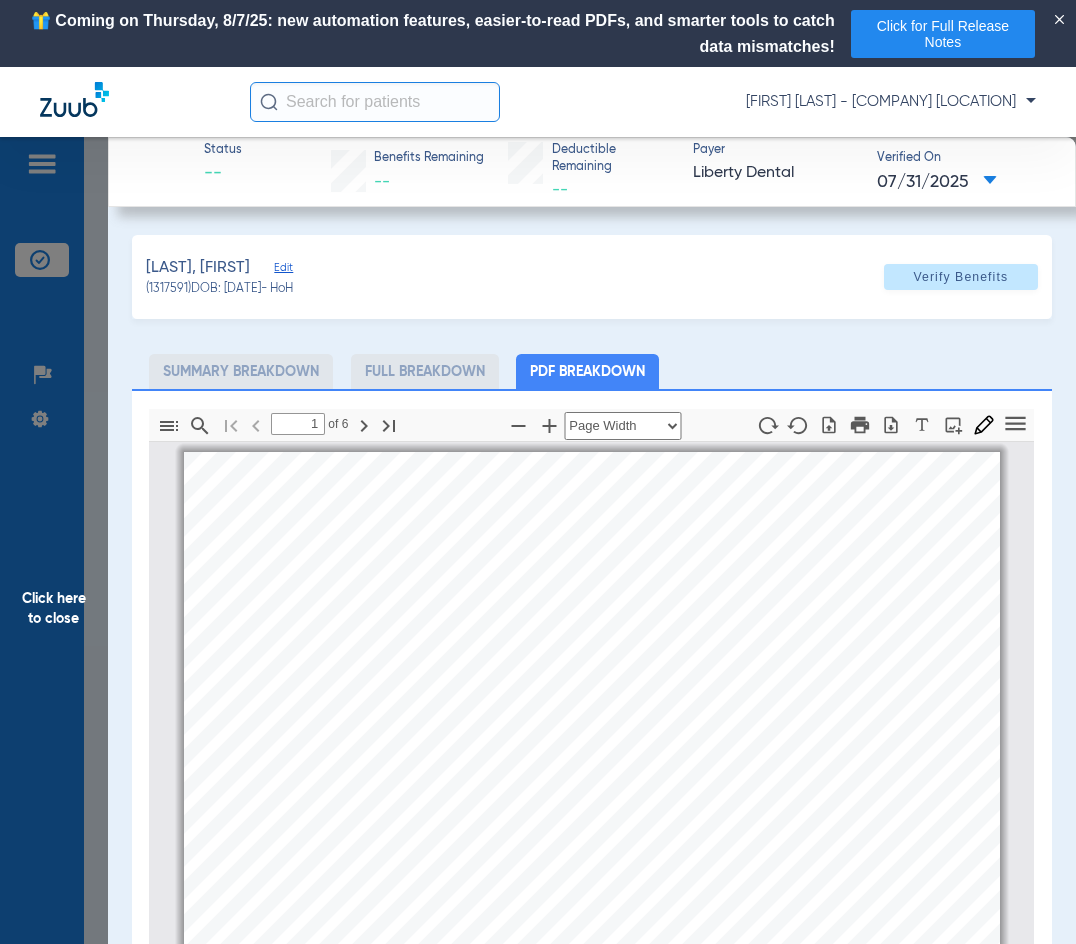 scroll, scrollTop: 10, scrollLeft: 0, axis: vertical 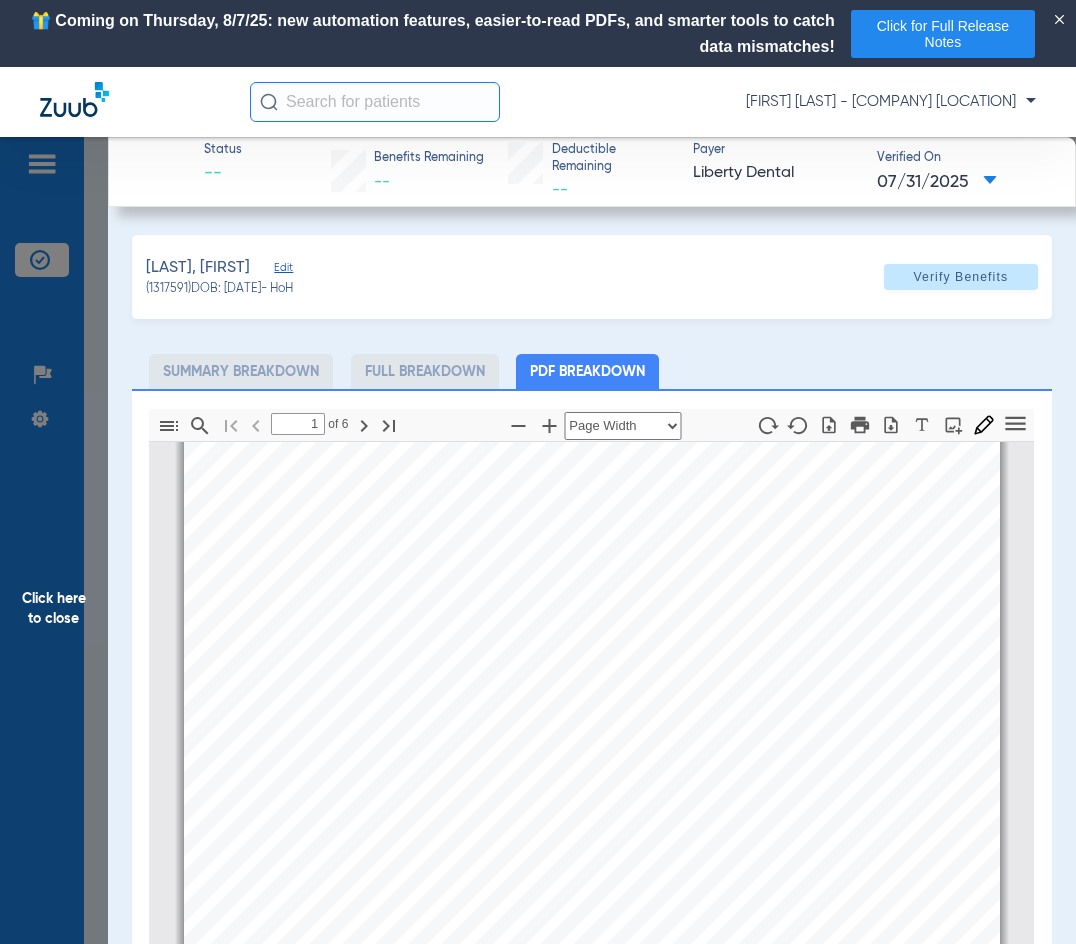 click 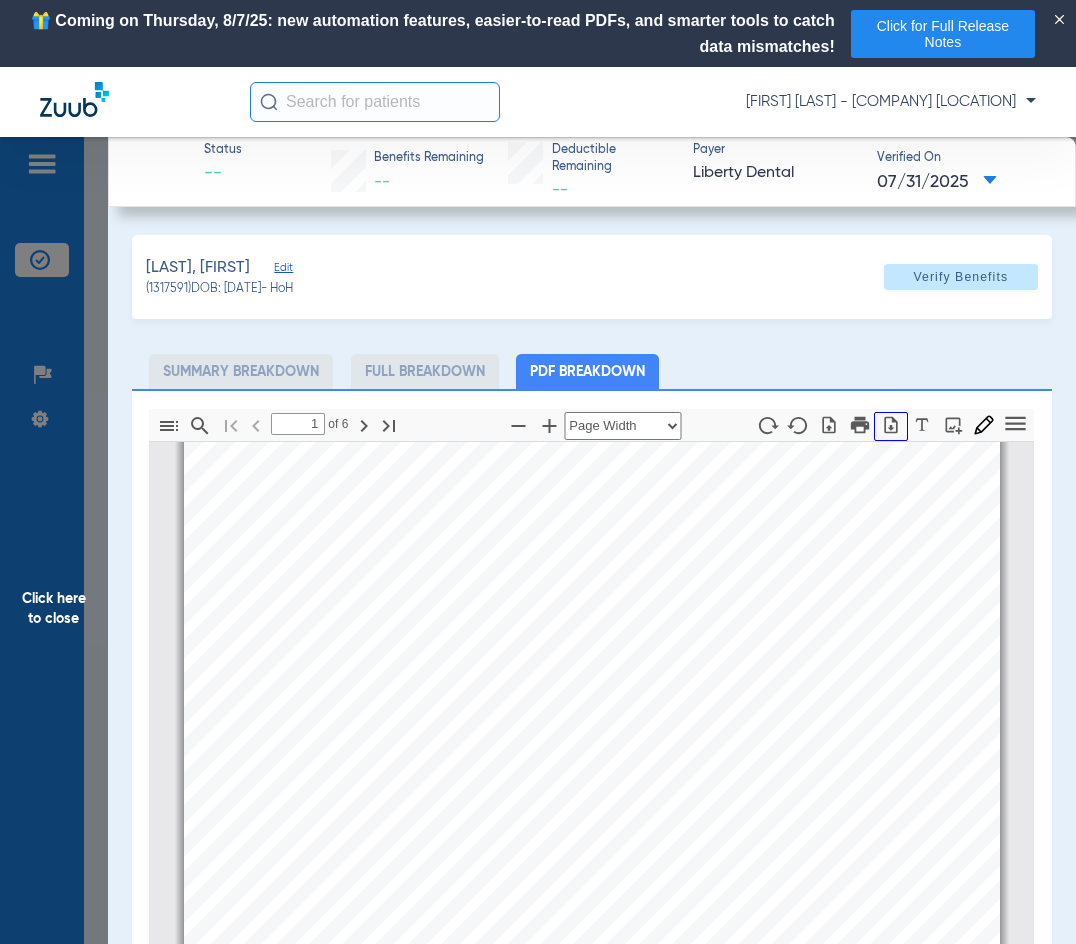click 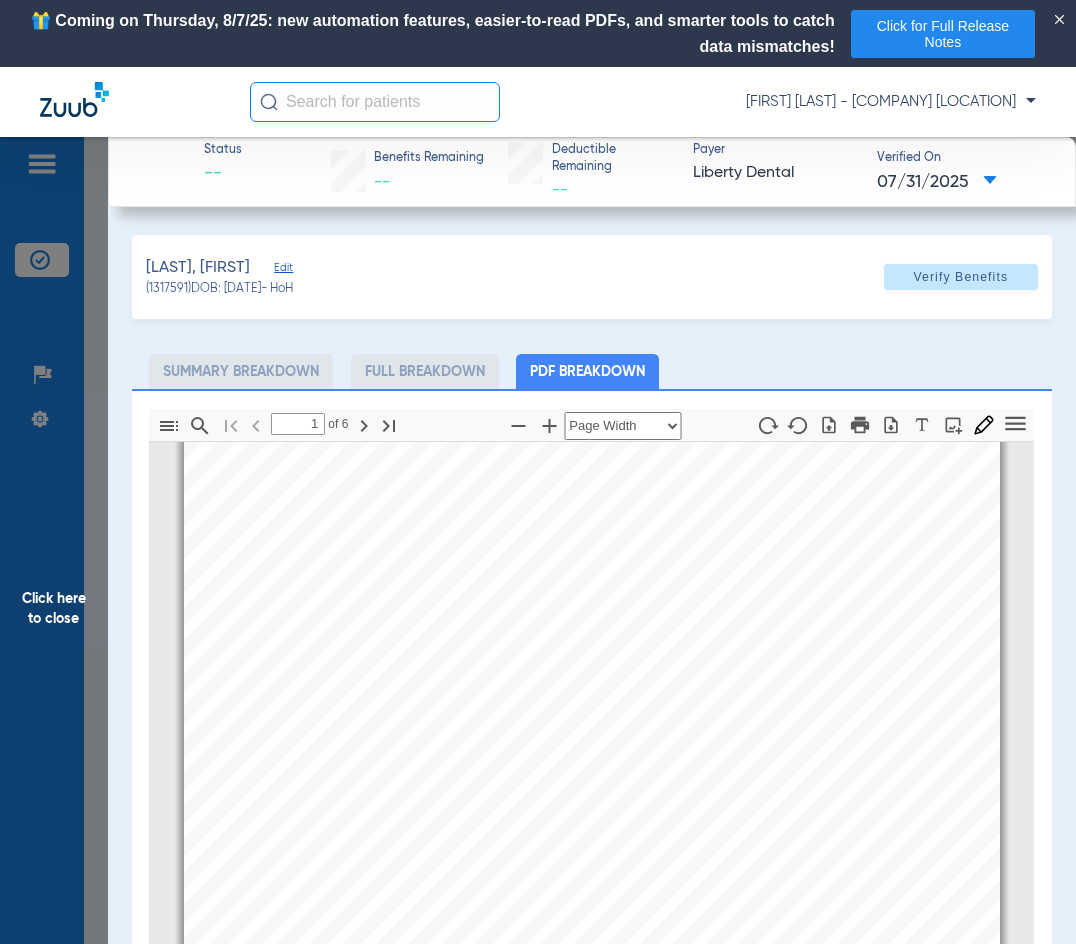 click on "Click here to close" 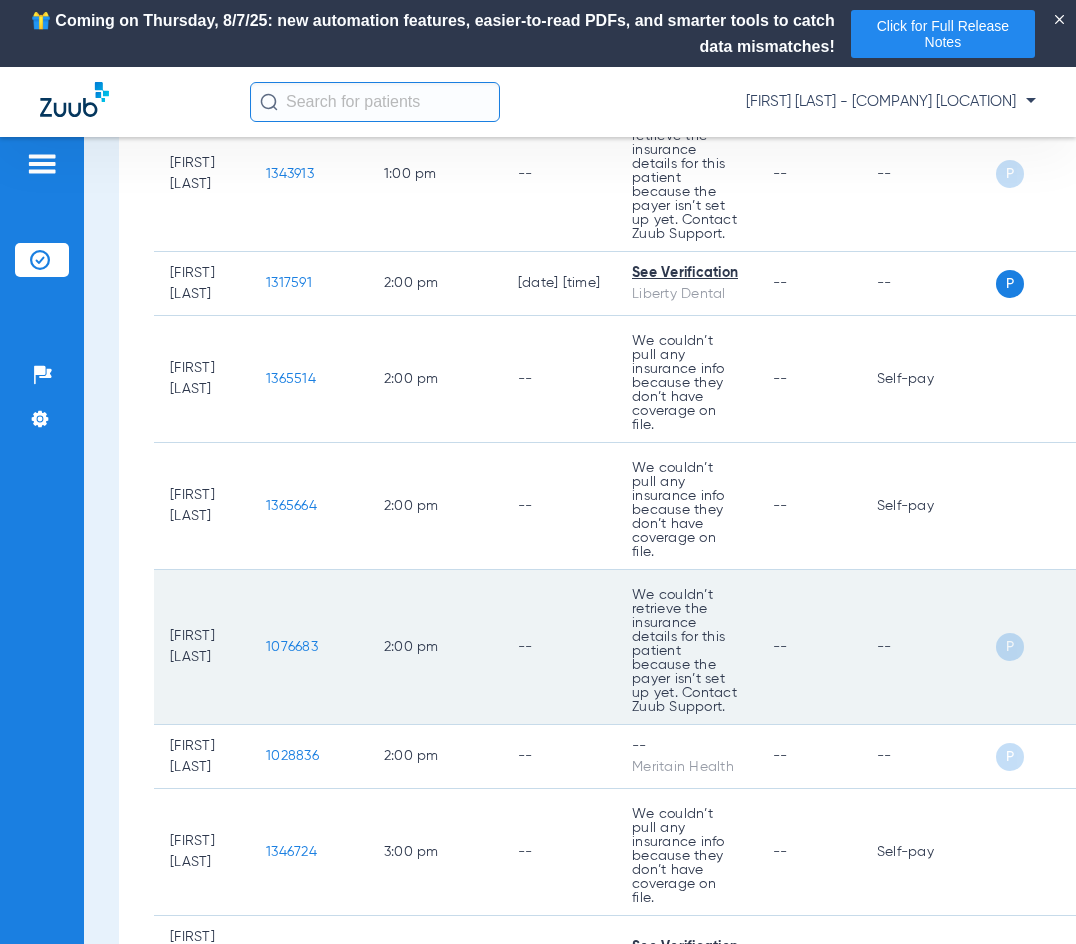 scroll, scrollTop: 3800, scrollLeft: 0, axis: vertical 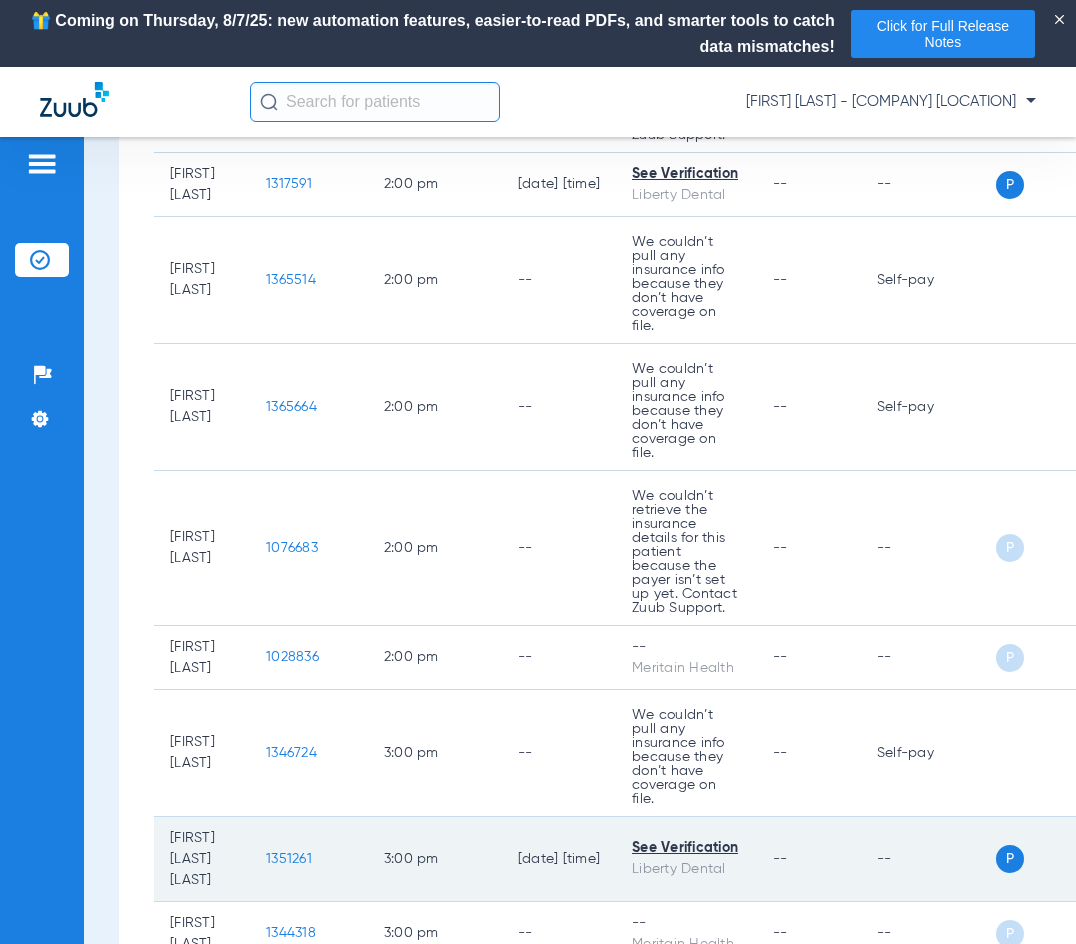 click on "1351261" 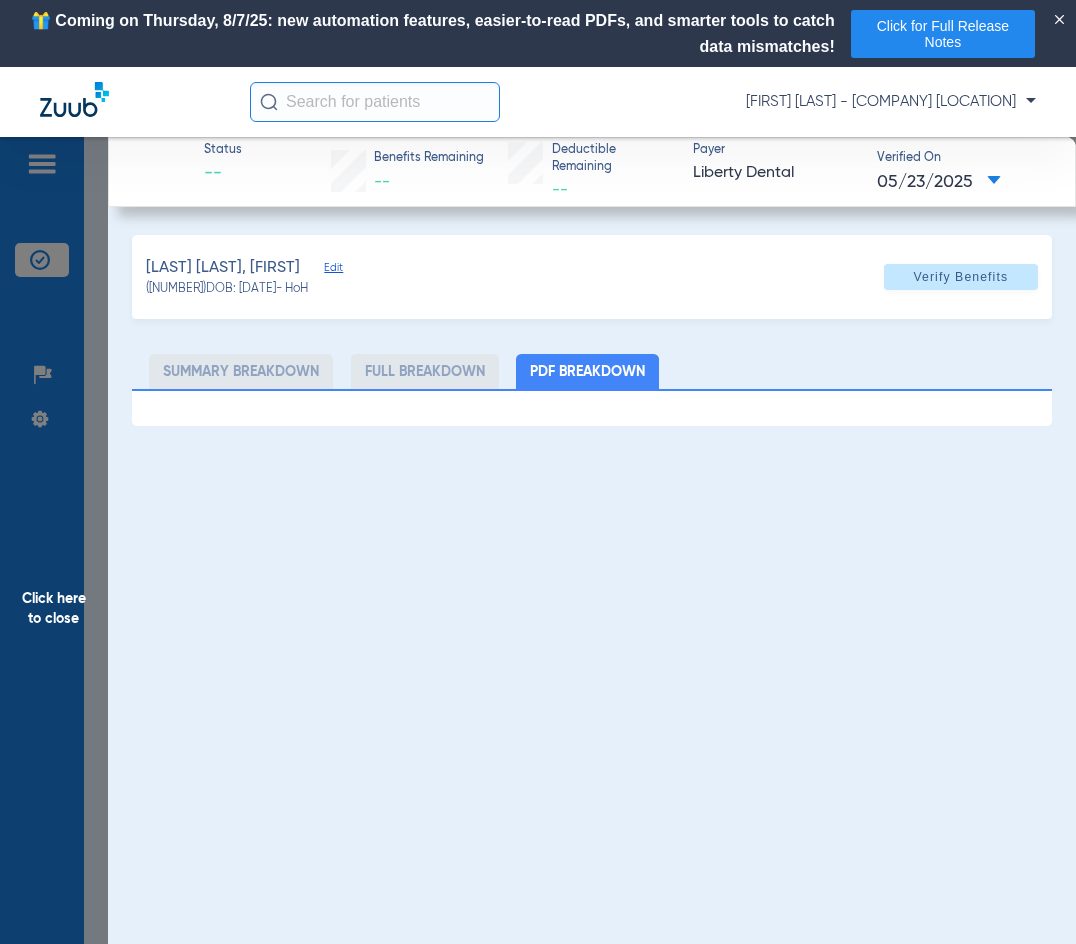 click on "Status --  Benefits Remaining   --   Deductible Remaining   --  Payer Liberty Dental  Verified On
[DATE]   [LAST], [FIRST]   Edit   ([ID_NUMBER])   DOB: [DATE]   - HoH   Verify Benefits   Subscriber Information   First name  [FIRST]  Last name  [LAST]  DOB  mm / dd / yyyy [DATE]  Member ID  [ID_NUMBER]  Group ID (optional)  99999  Insurance Payer   Insurance
Liberty Dental  Provider   Dentist
Marie Claire Nagib  [ID_NUMBER]  Summary Breakdown   Full Breakdown   PDF Breakdown" 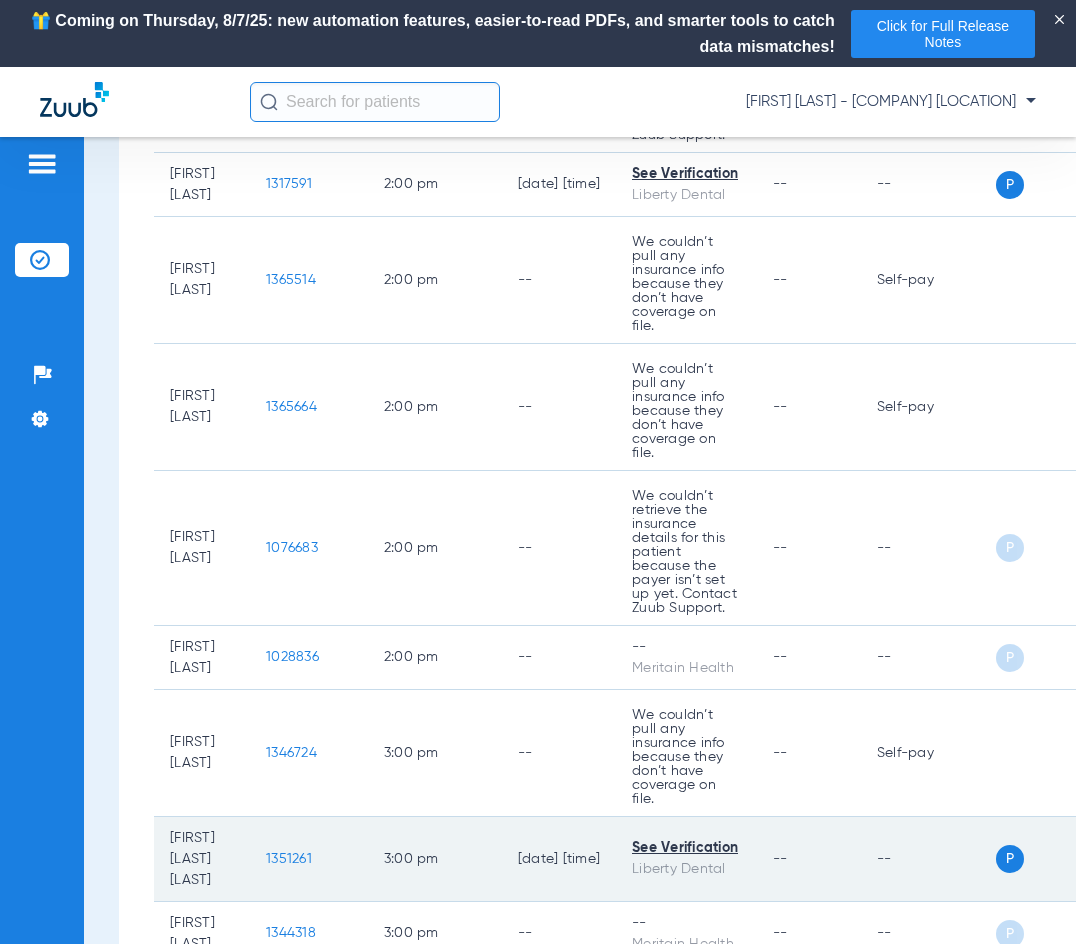 click on "1351261" 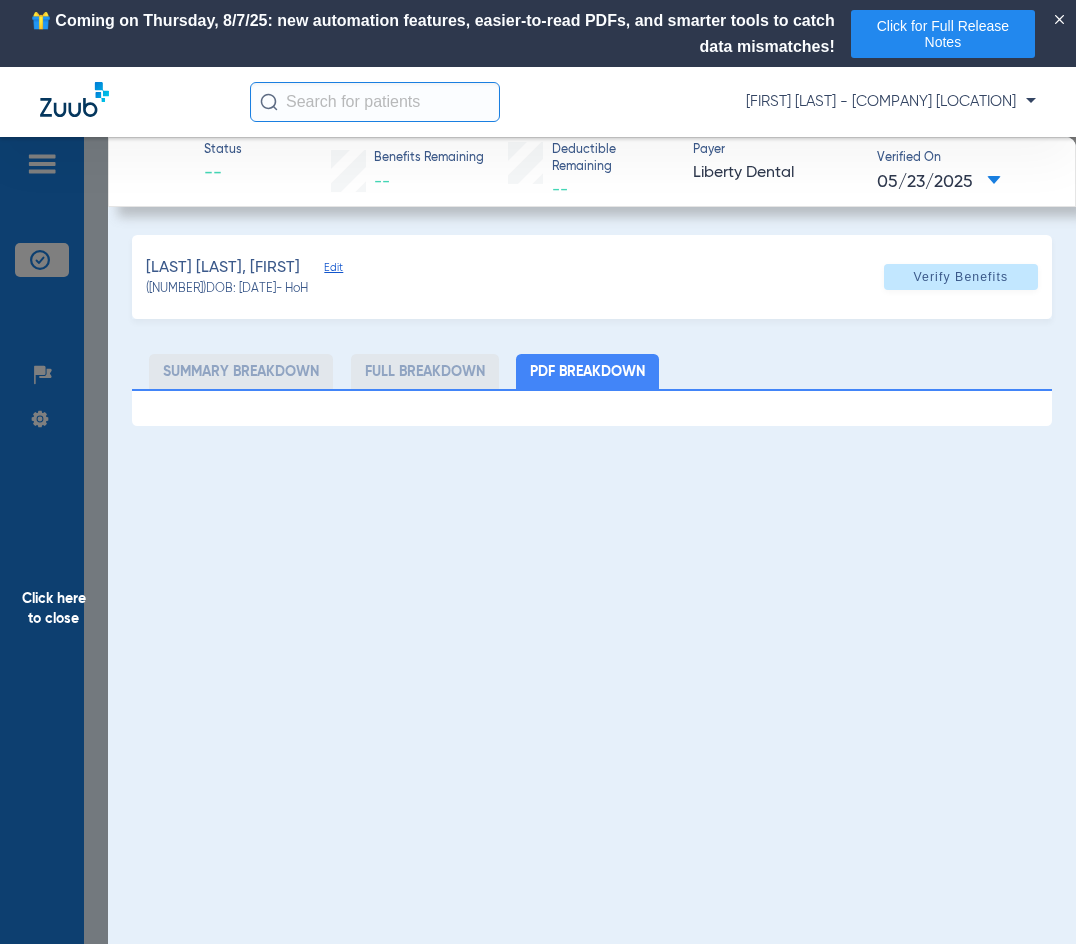 click on "PDF Breakdown" 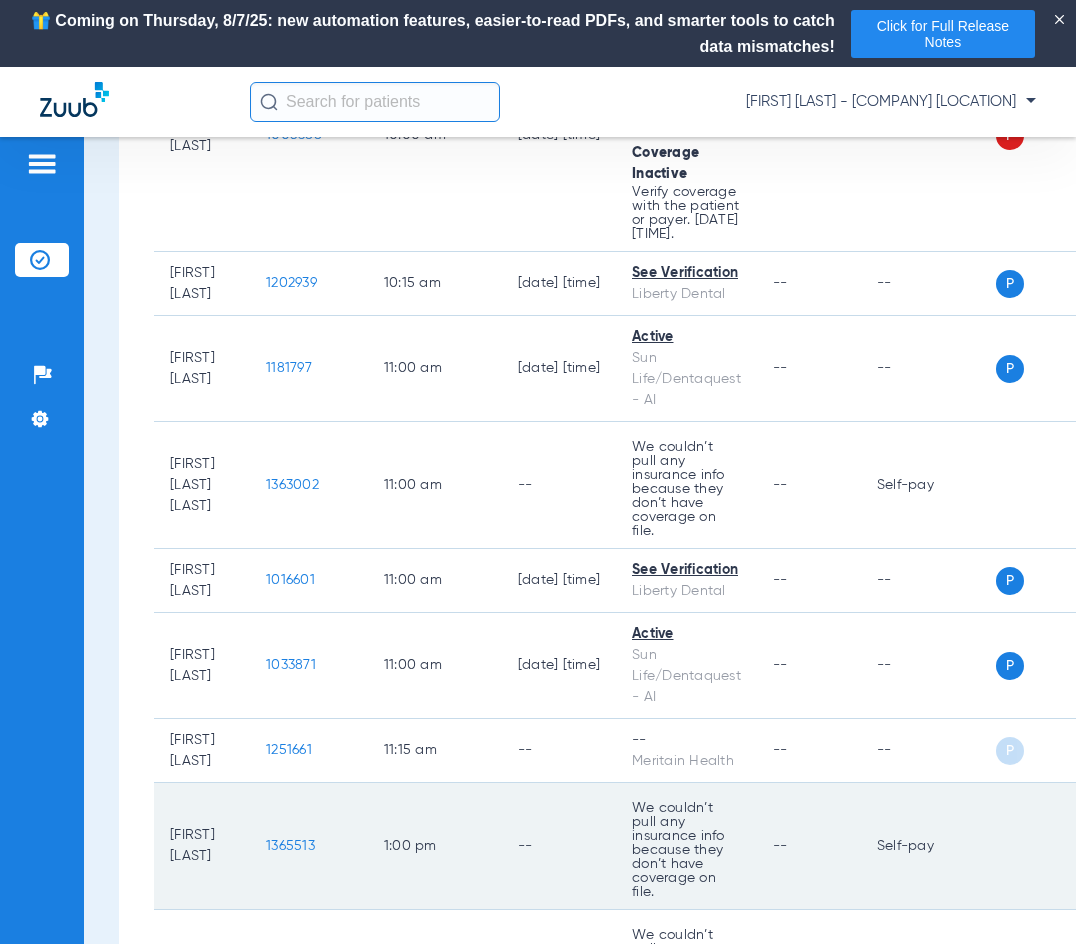 scroll, scrollTop: 2329, scrollLeft: 0, axis: vertical 